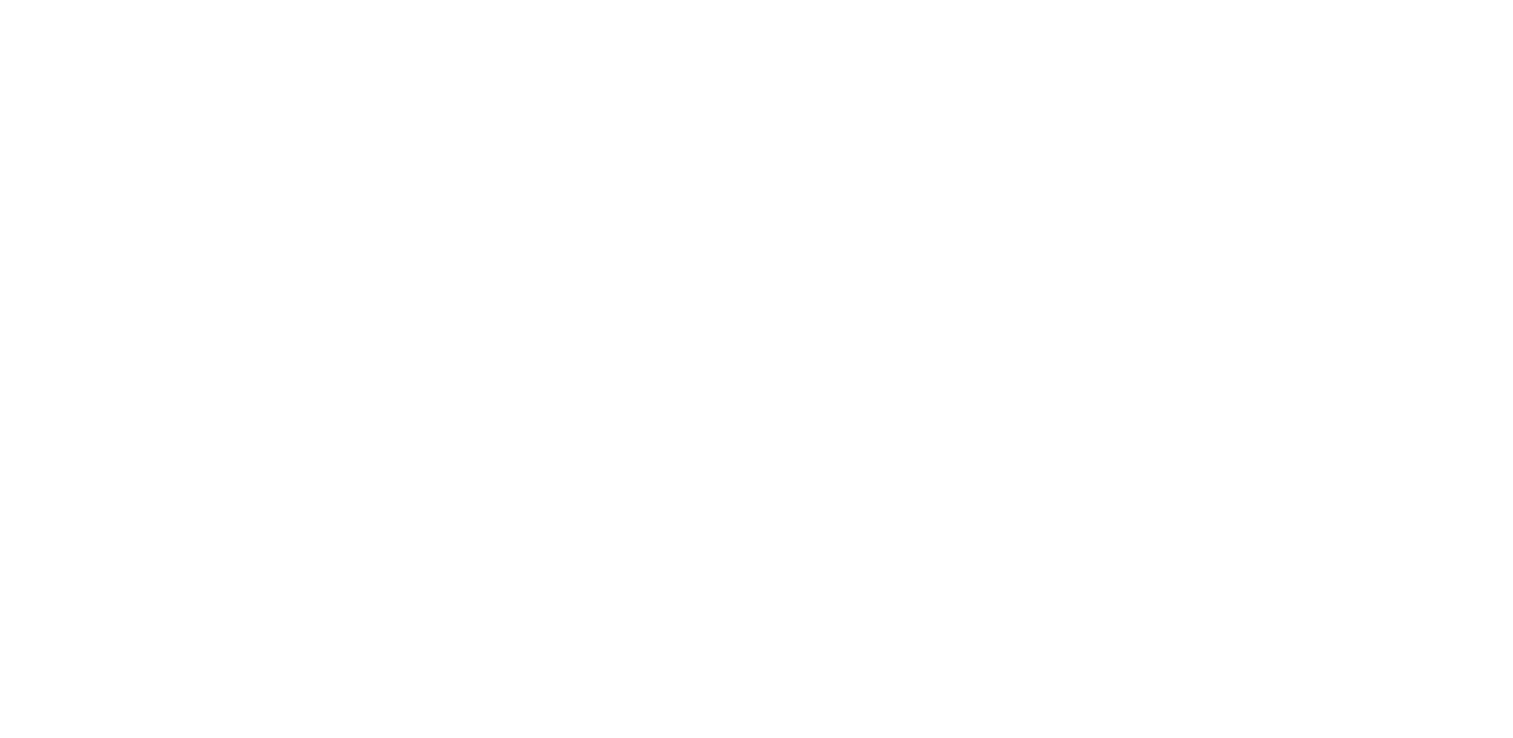 scroll, scrollTop: 0, scrollLeft: 0, axis: both 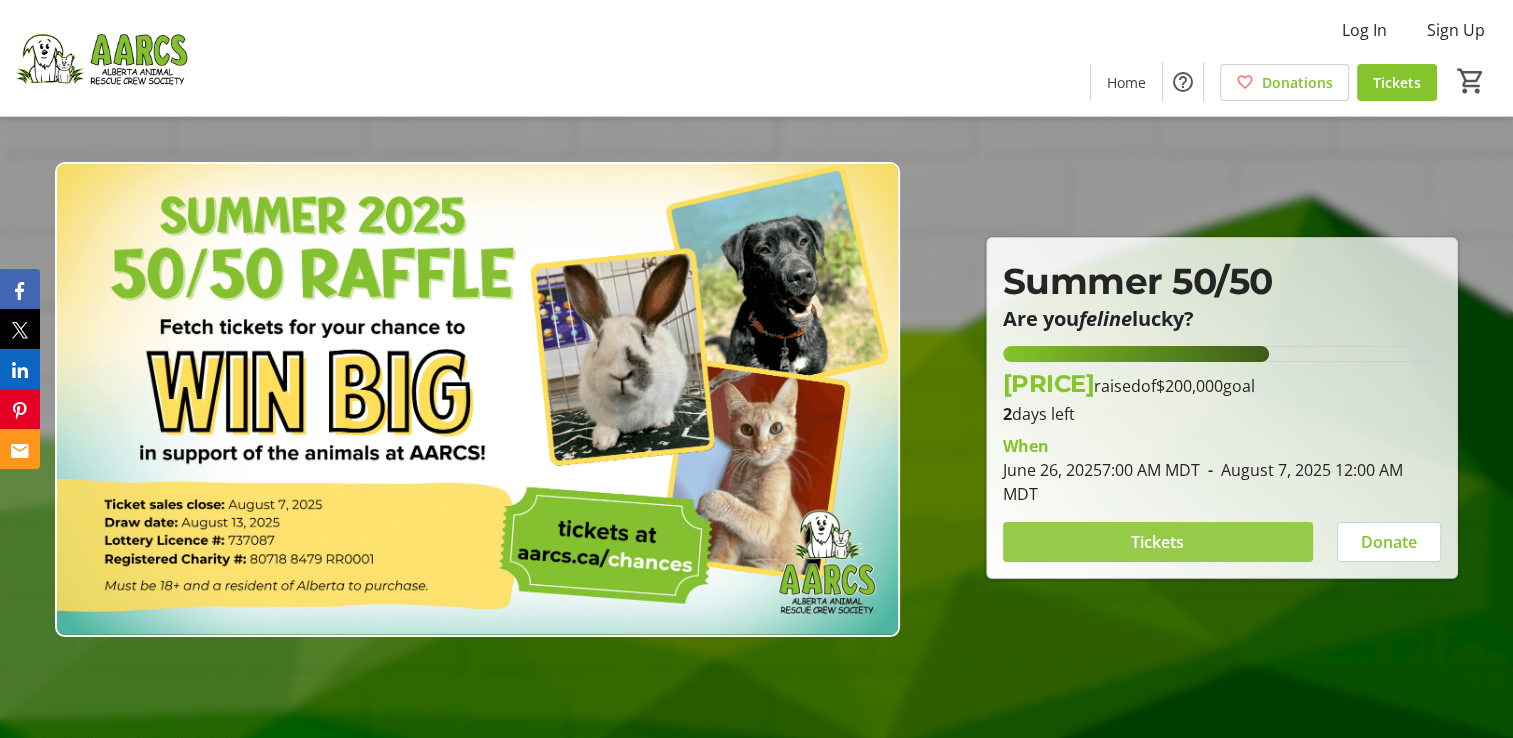 click at bounding box center [1158, 542] 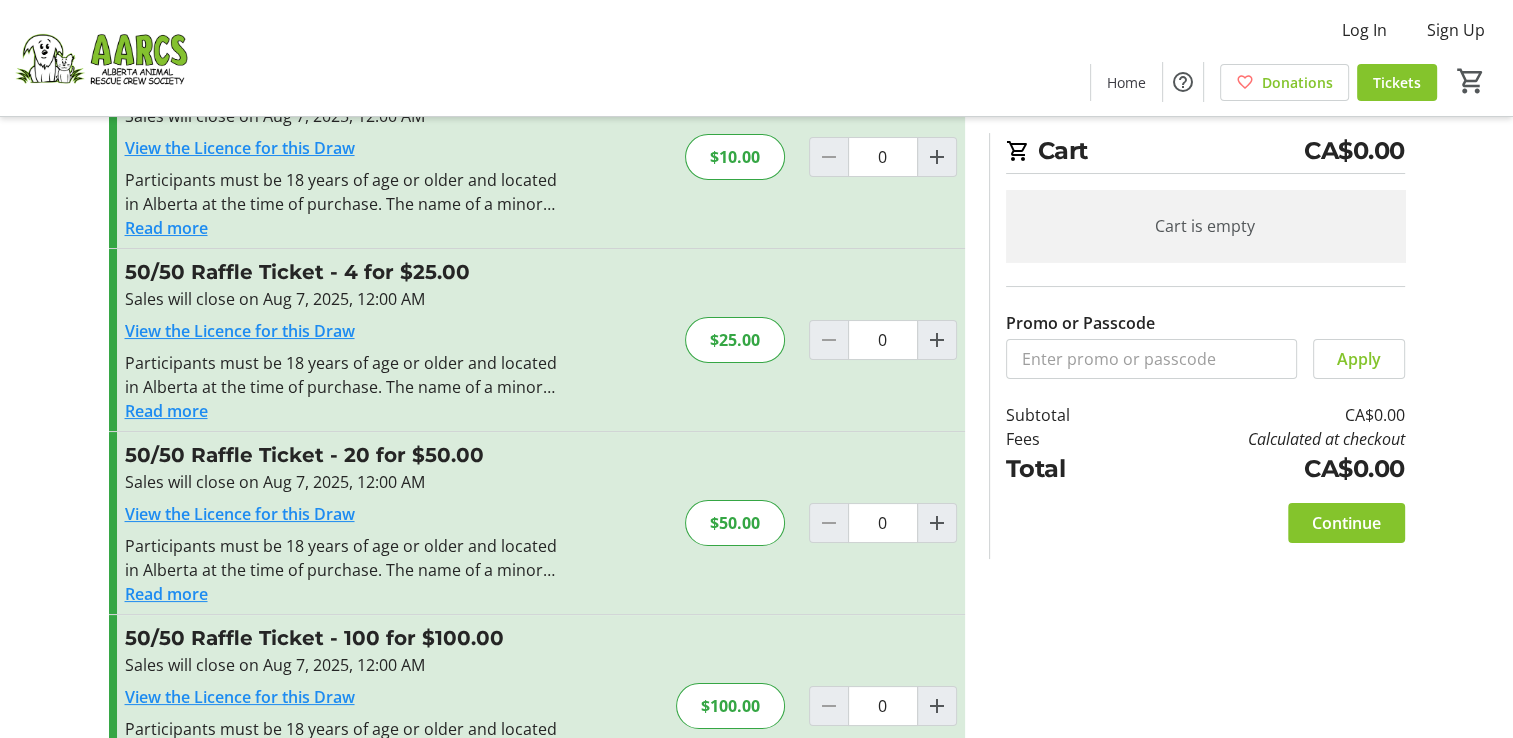 scroll, scrollTop: 181, scrollLeft: 0, axis: vertical 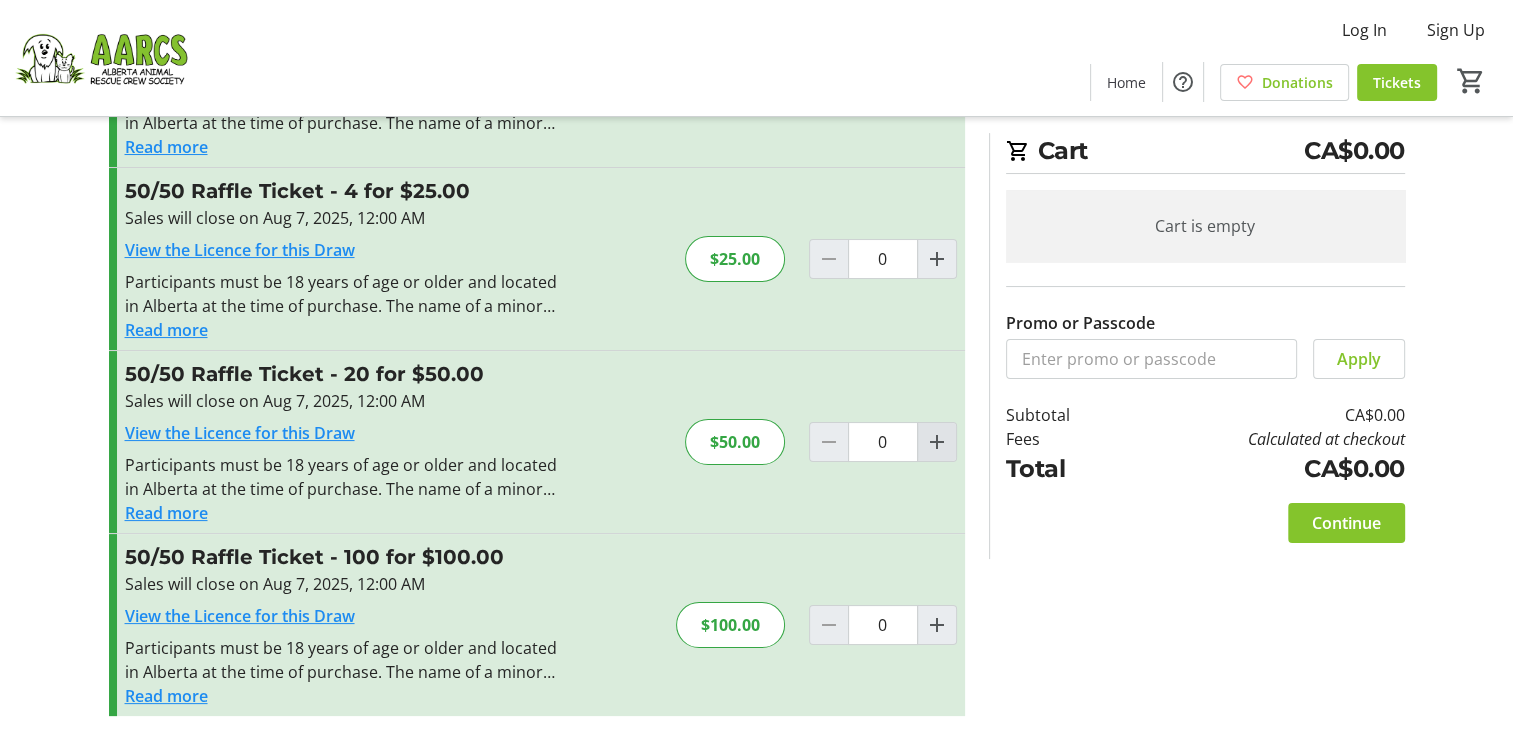 click 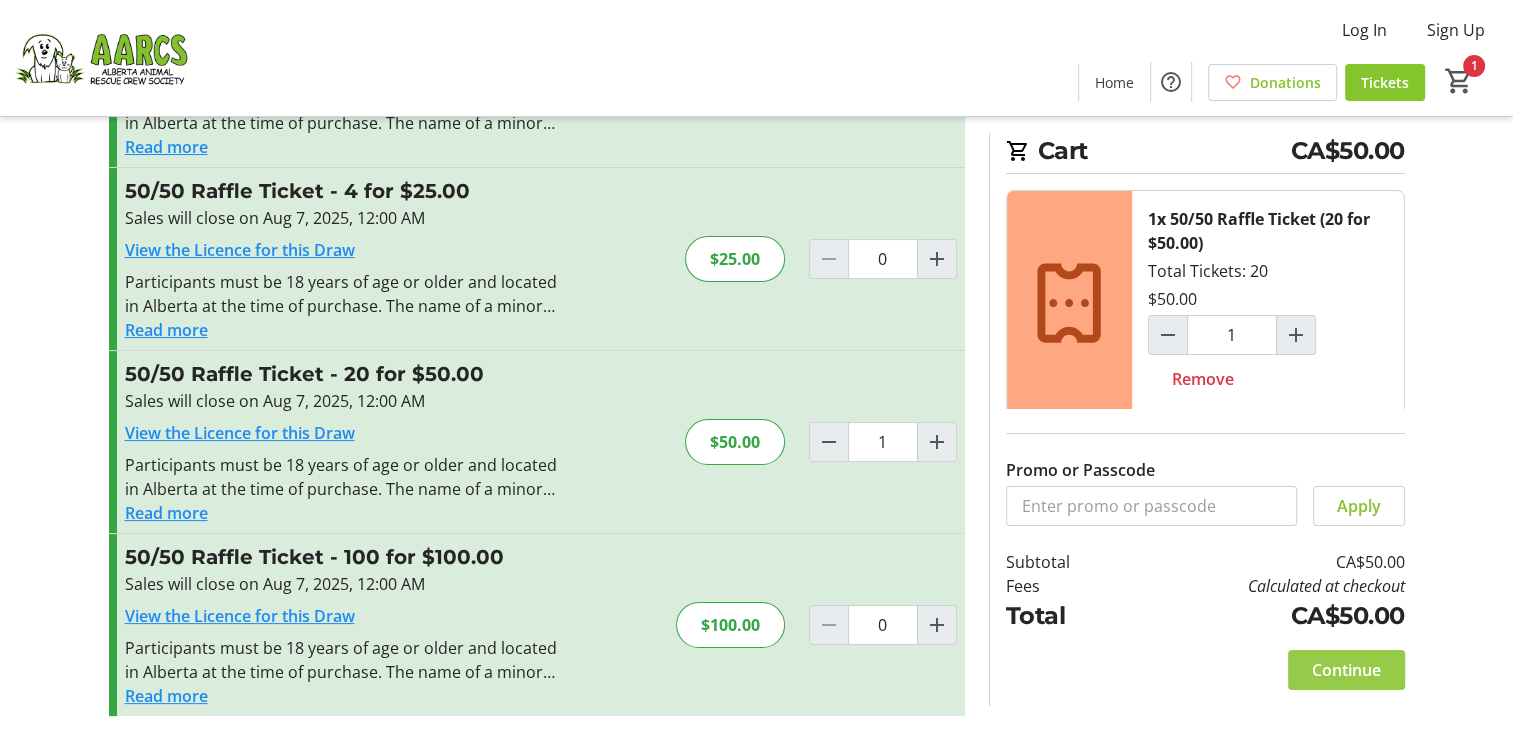 click on "Continue" 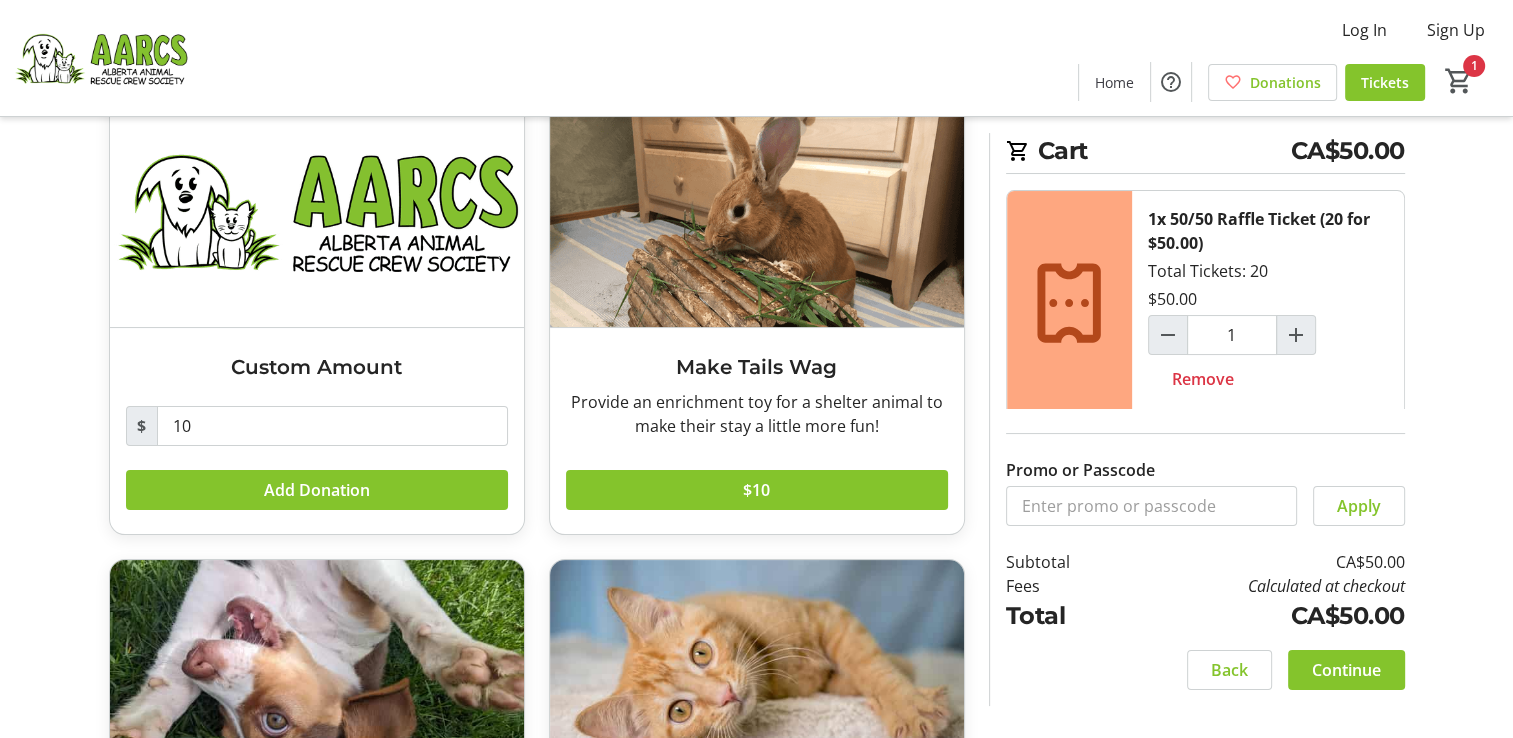 scroll, scrollTop: 432, scrollLeft: 0, axis: vertical 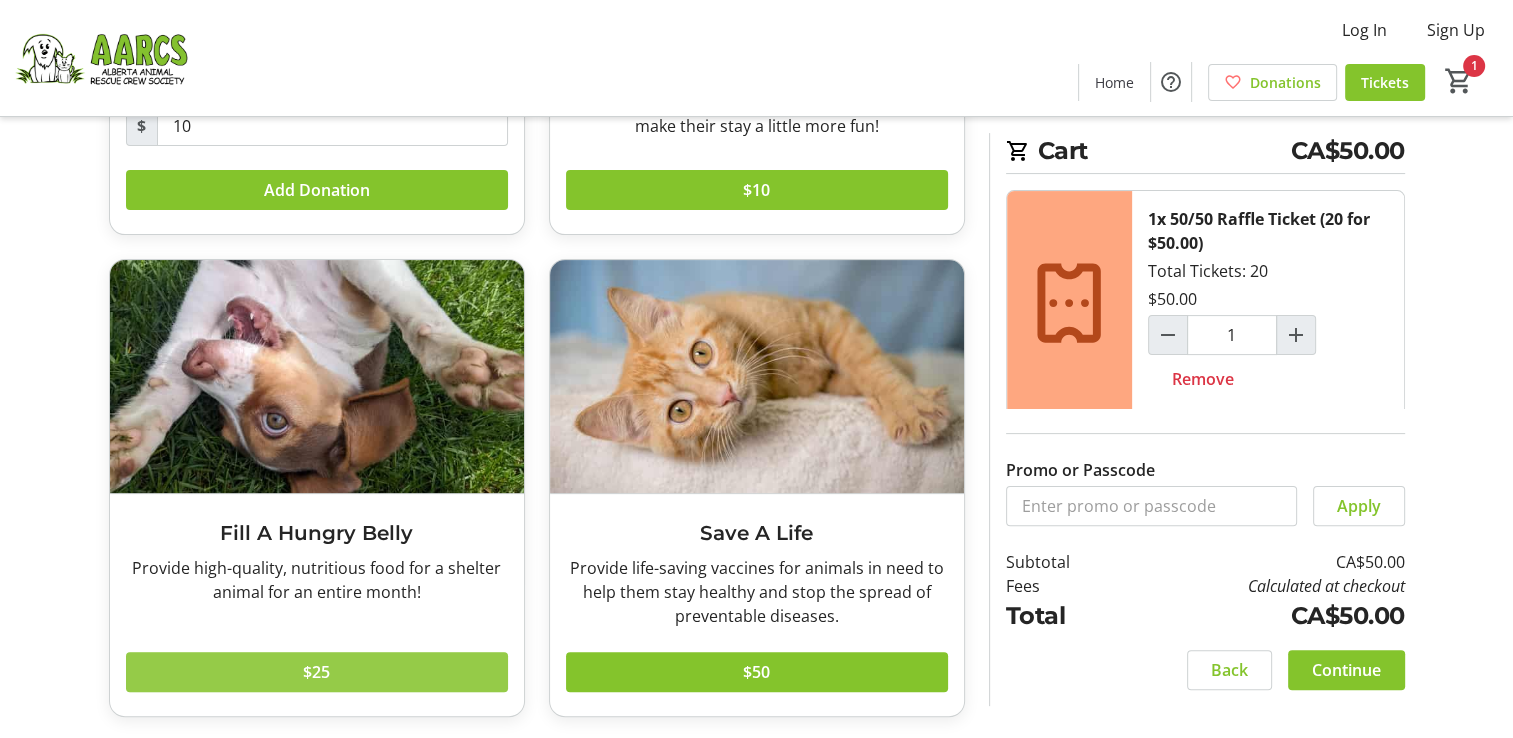click 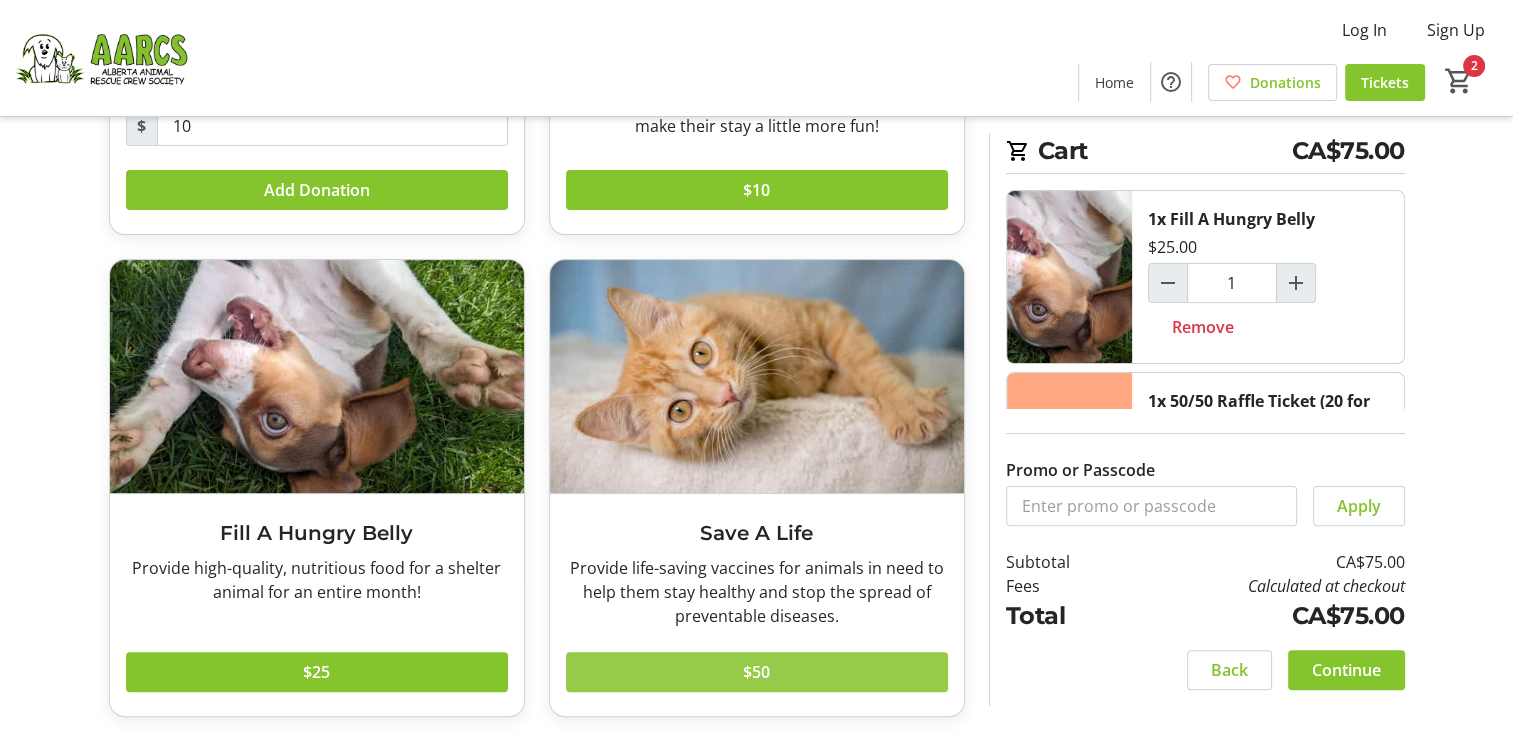 click 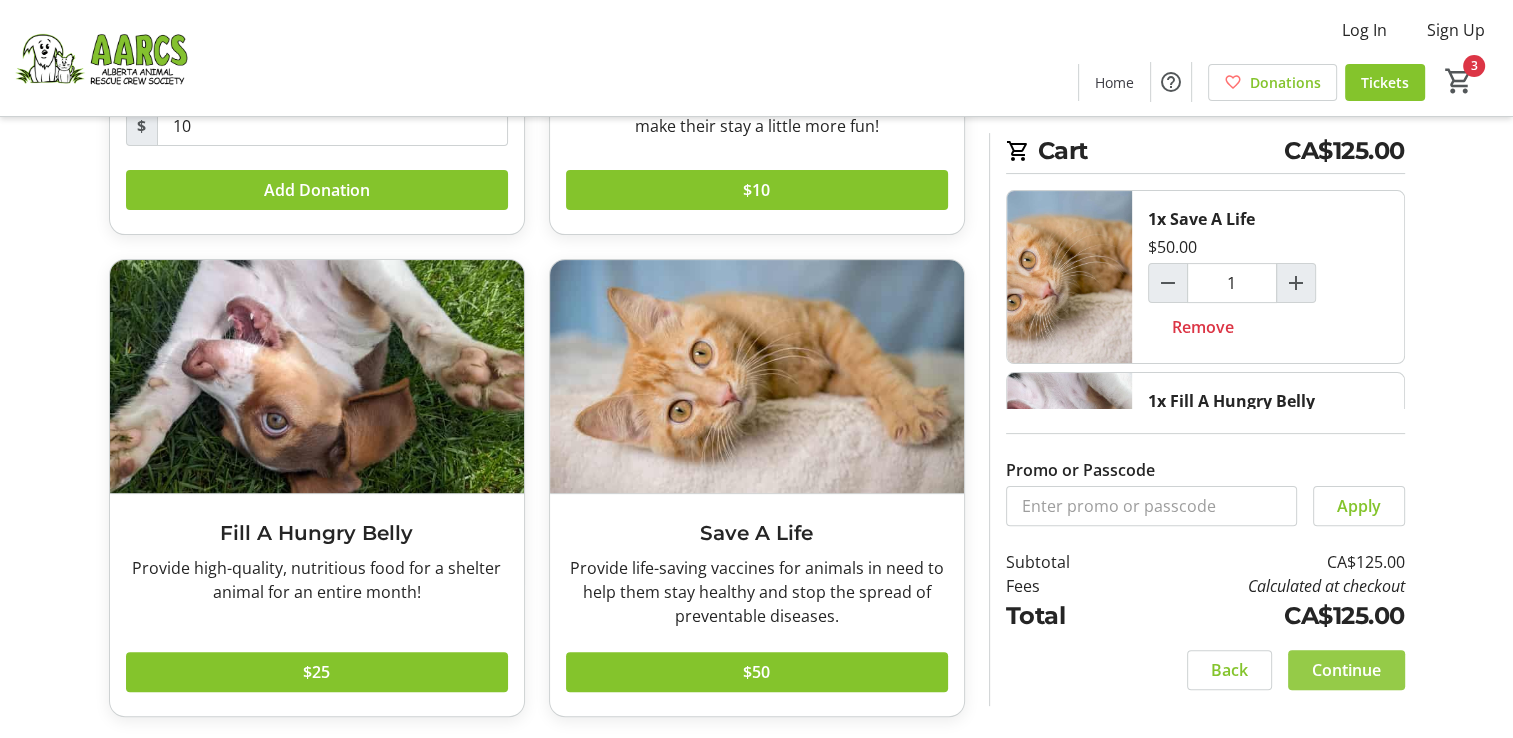 click on "Continue" 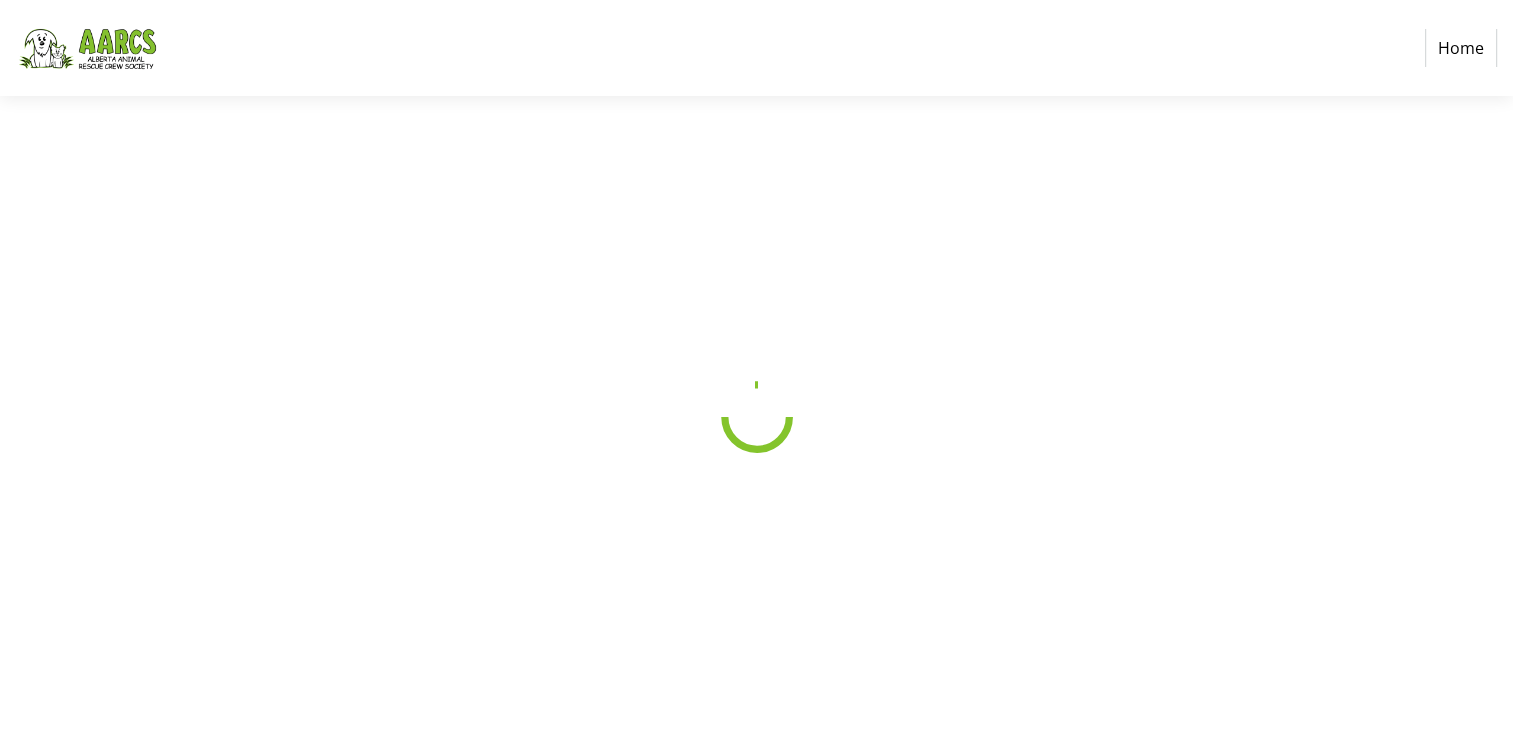 scroll, scrollTop: 0, scrollLeft: 0, axis: both 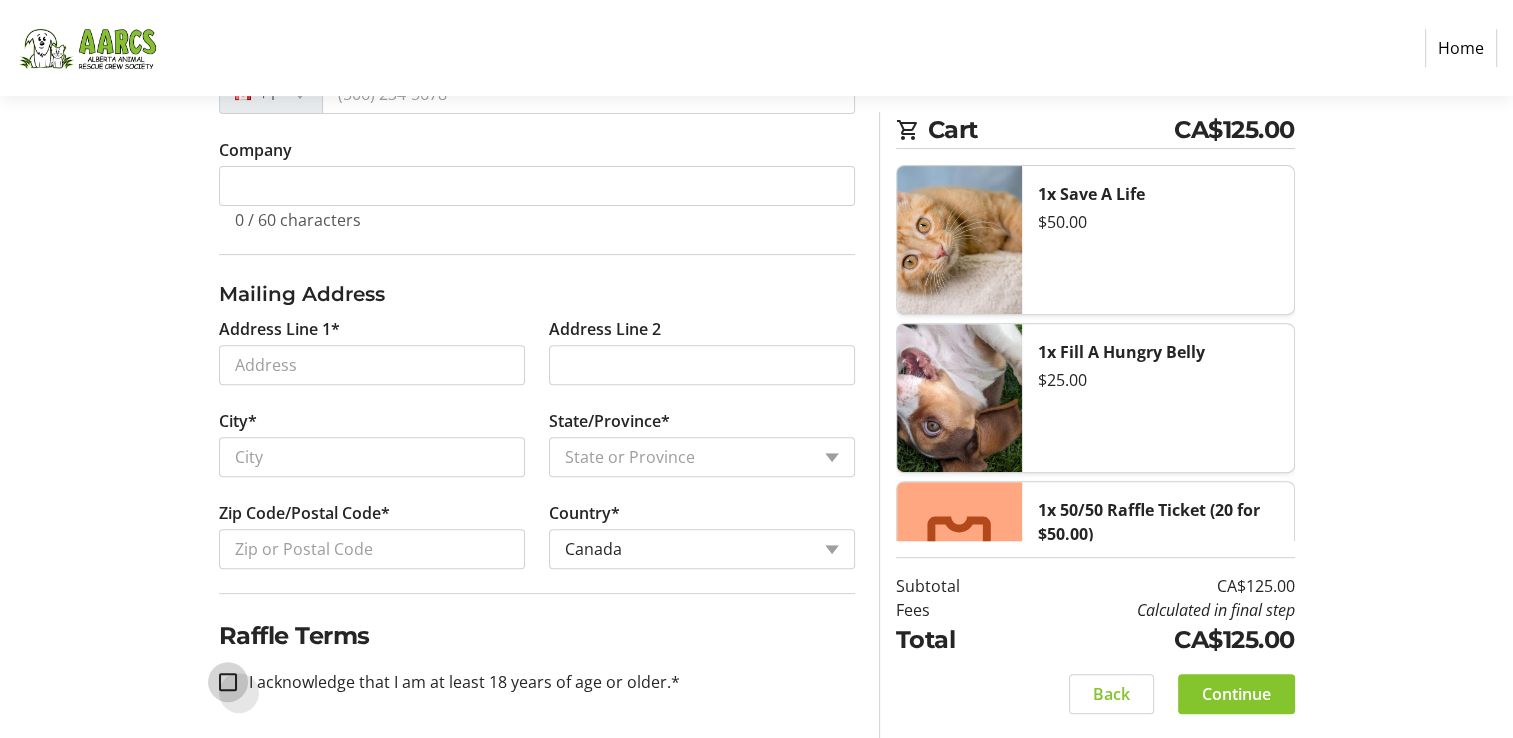 click on "I acknowledge that I am at least 18 years of age or older.*" at bounding box center [228, 682] 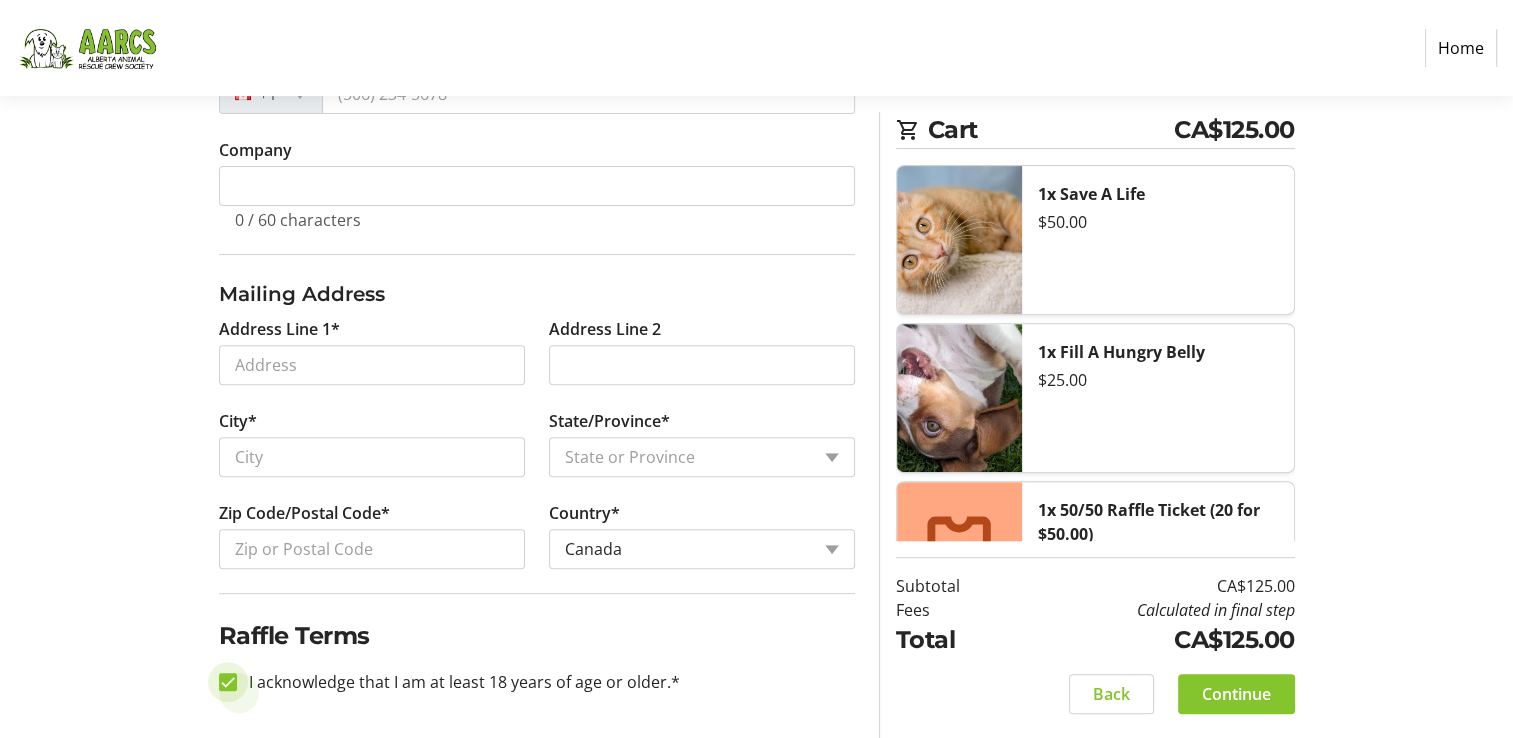 checkbox on "true" 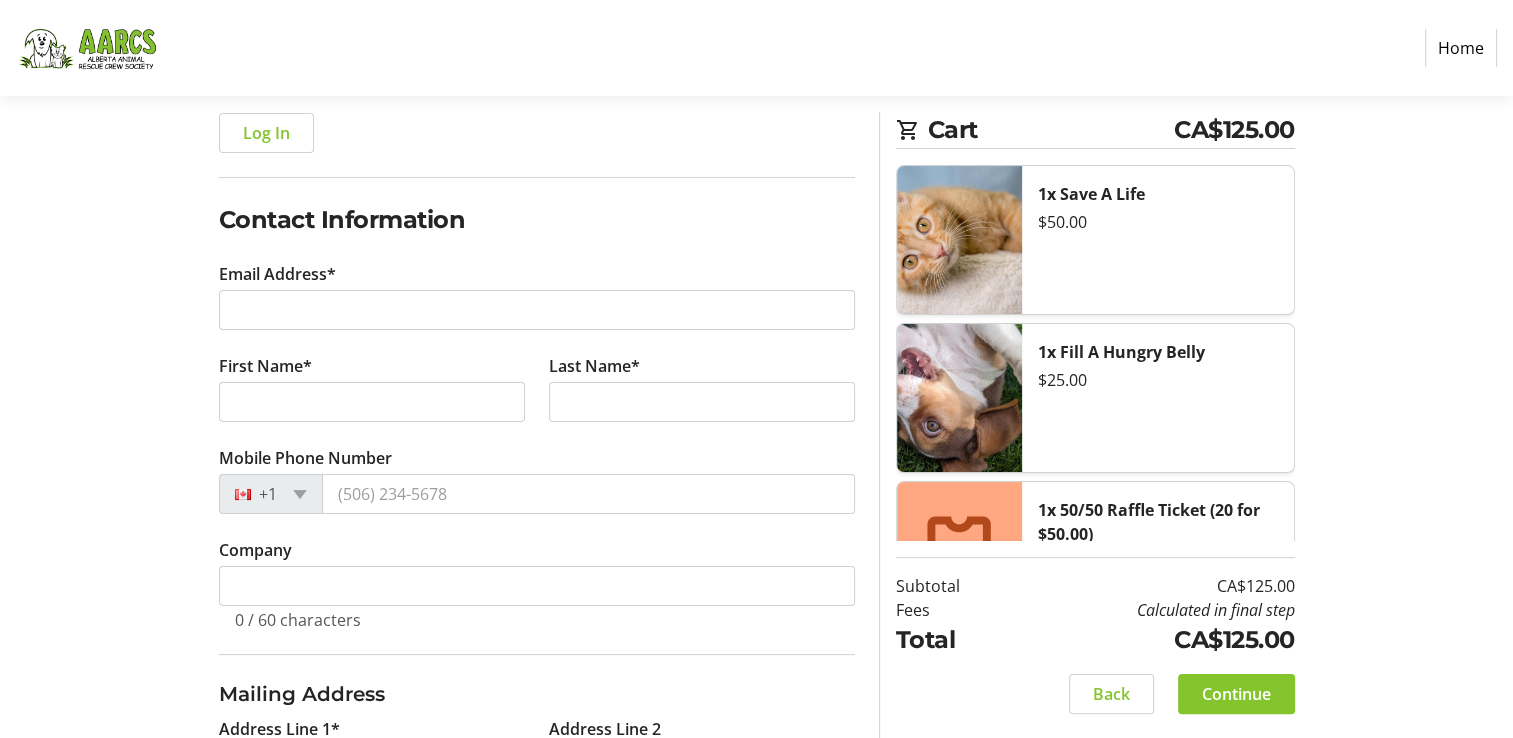 scroll, scrollTop: 0, scrollLeft: 0, axis: both 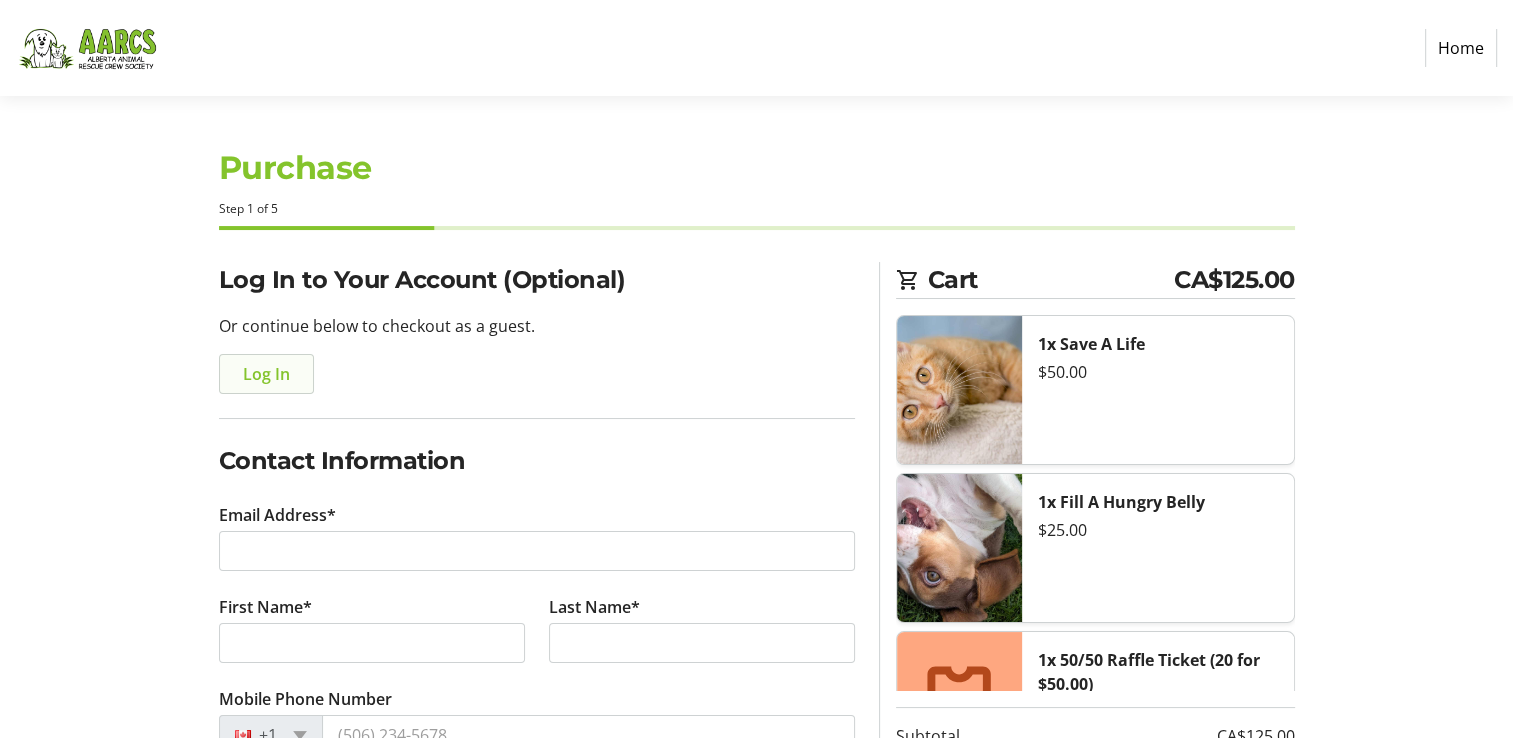 click on "Log In" 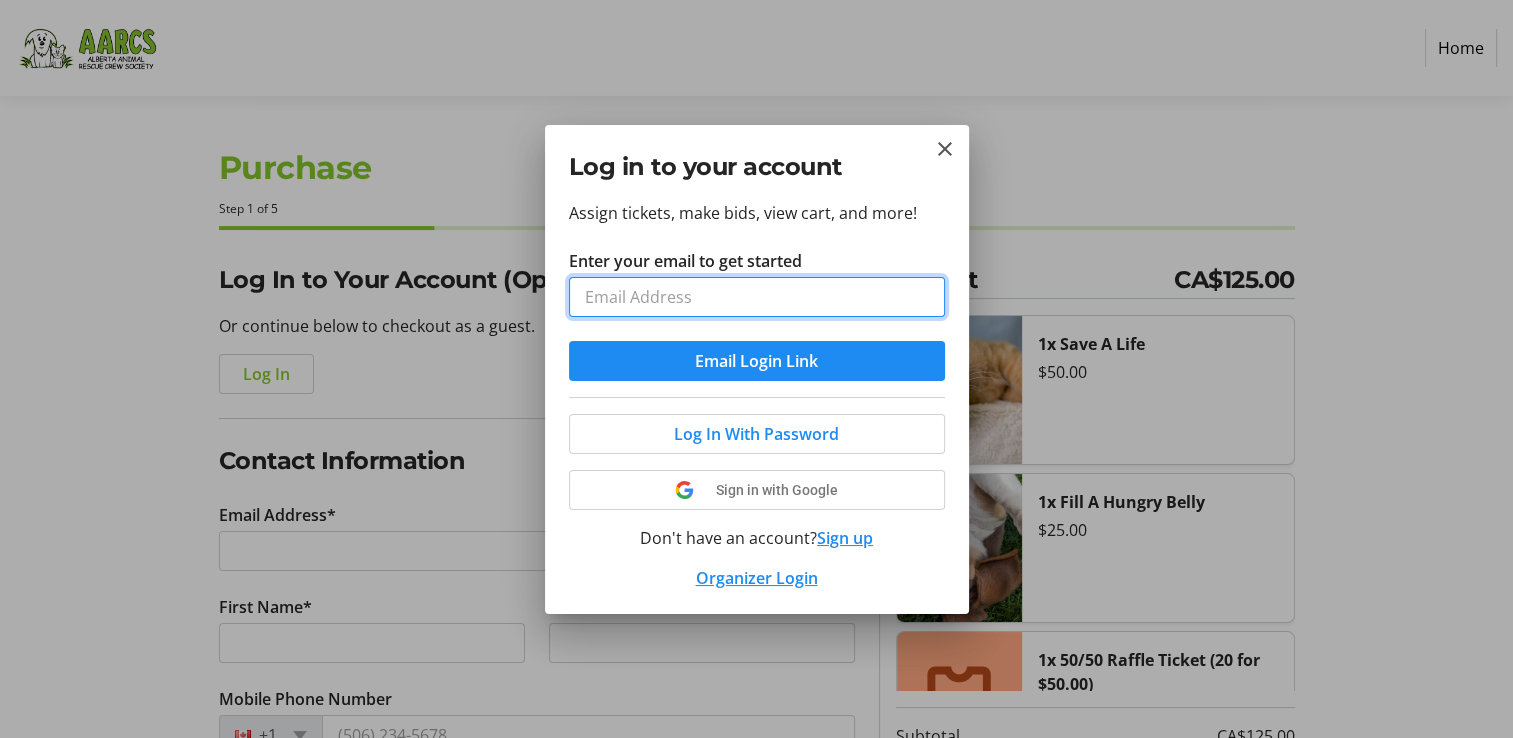 click on "Enter your email to get started" at bounding box center (757, 297) 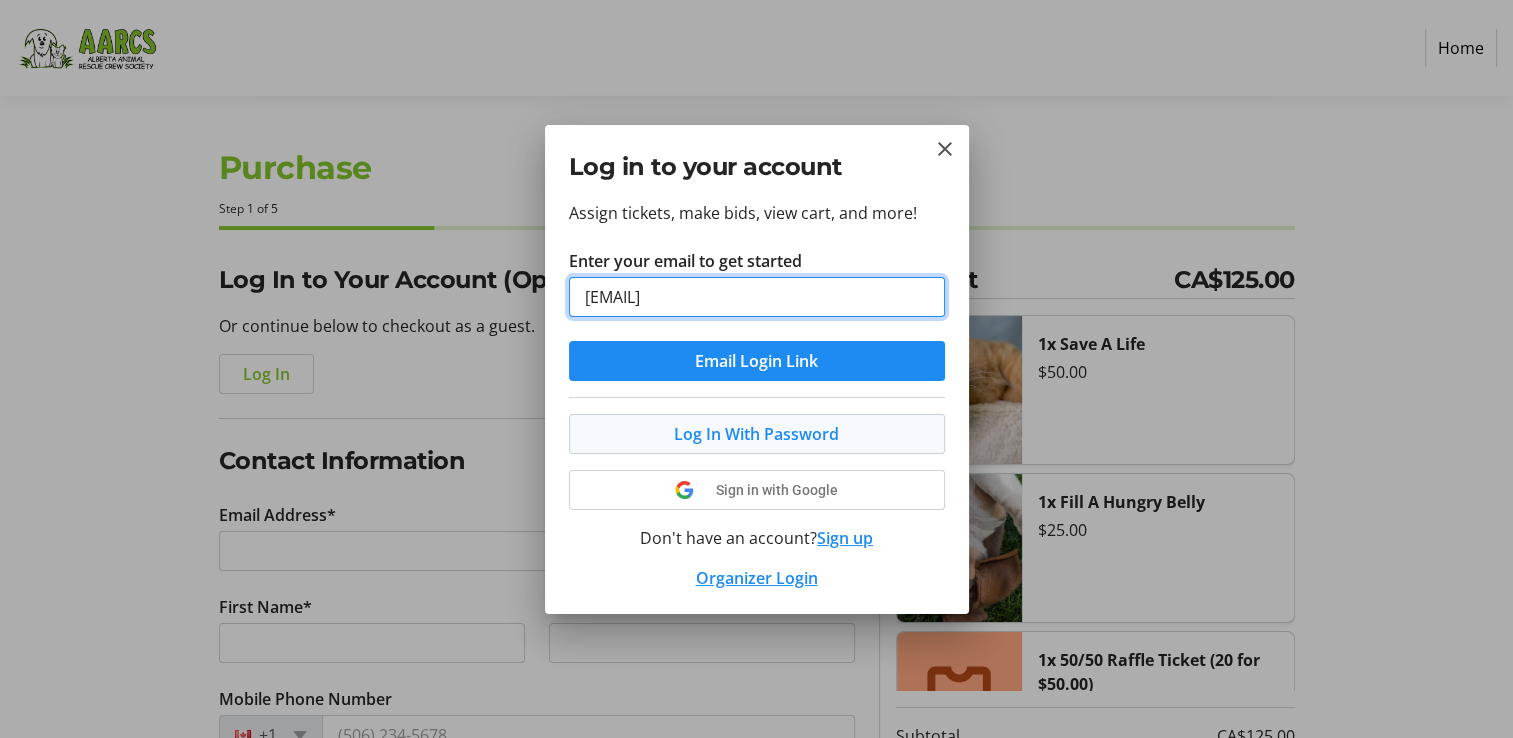 type on "[EMAIL]" 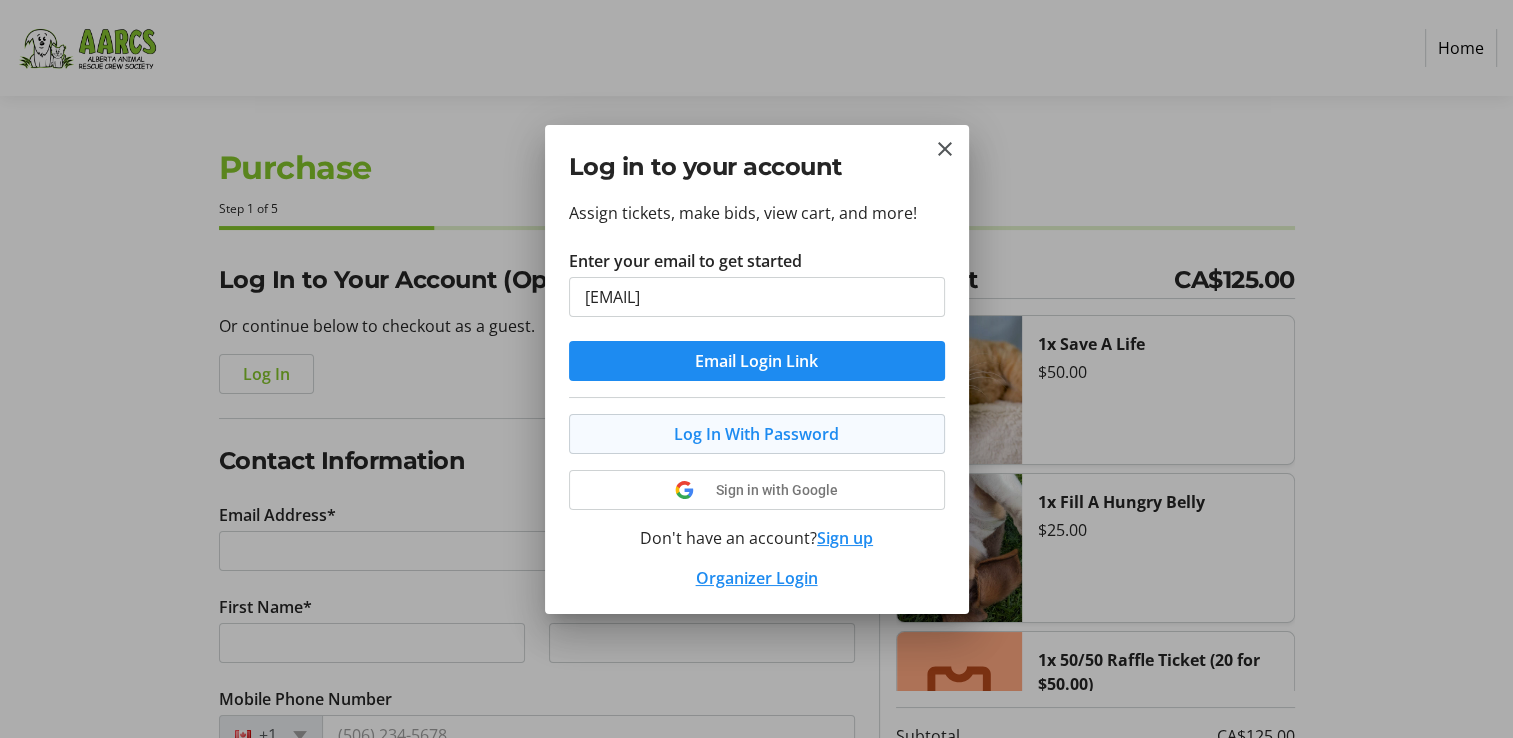 click on "Log In With Password" at bounding box center [756, 434] 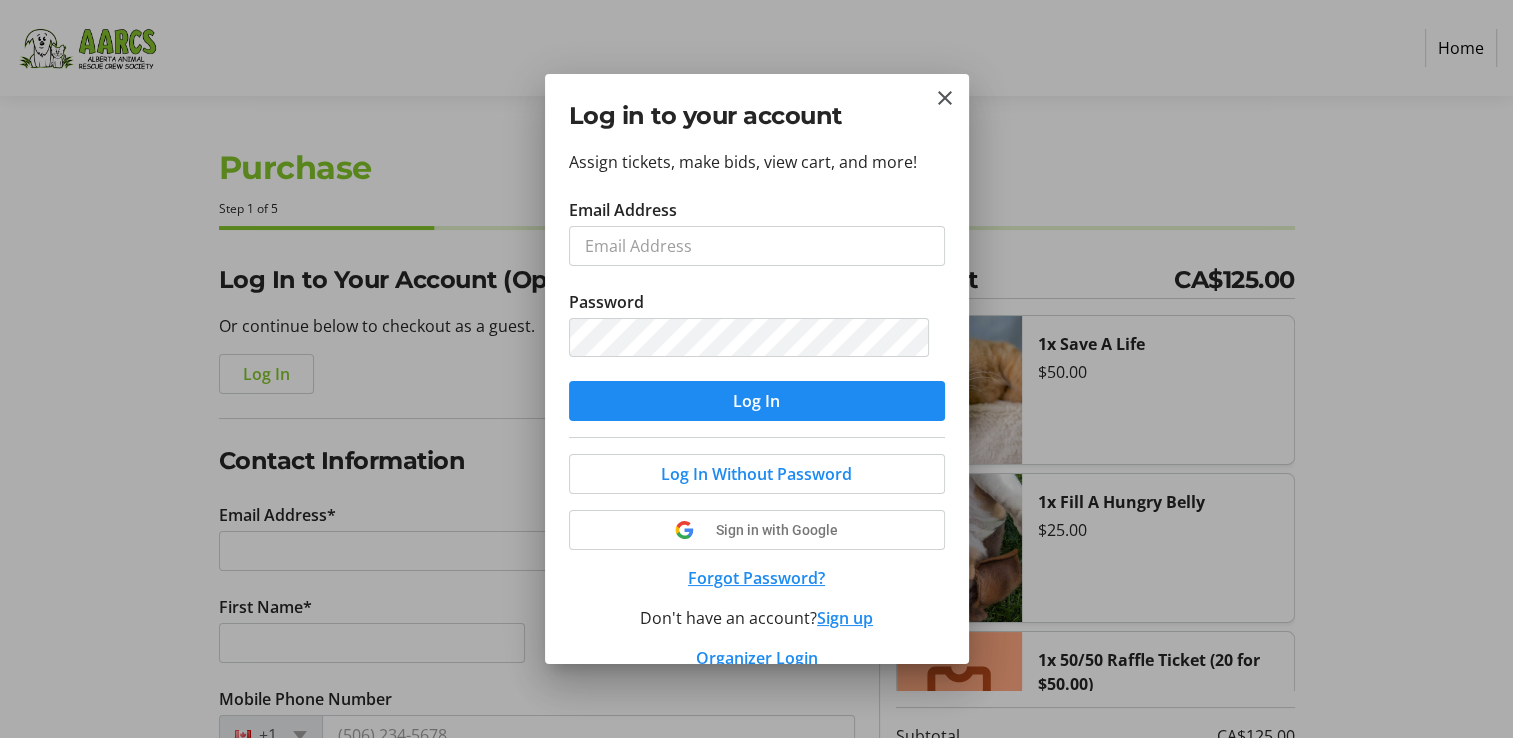scroll, scrollTop: 28, scrollLeft: 0, axis: vertical 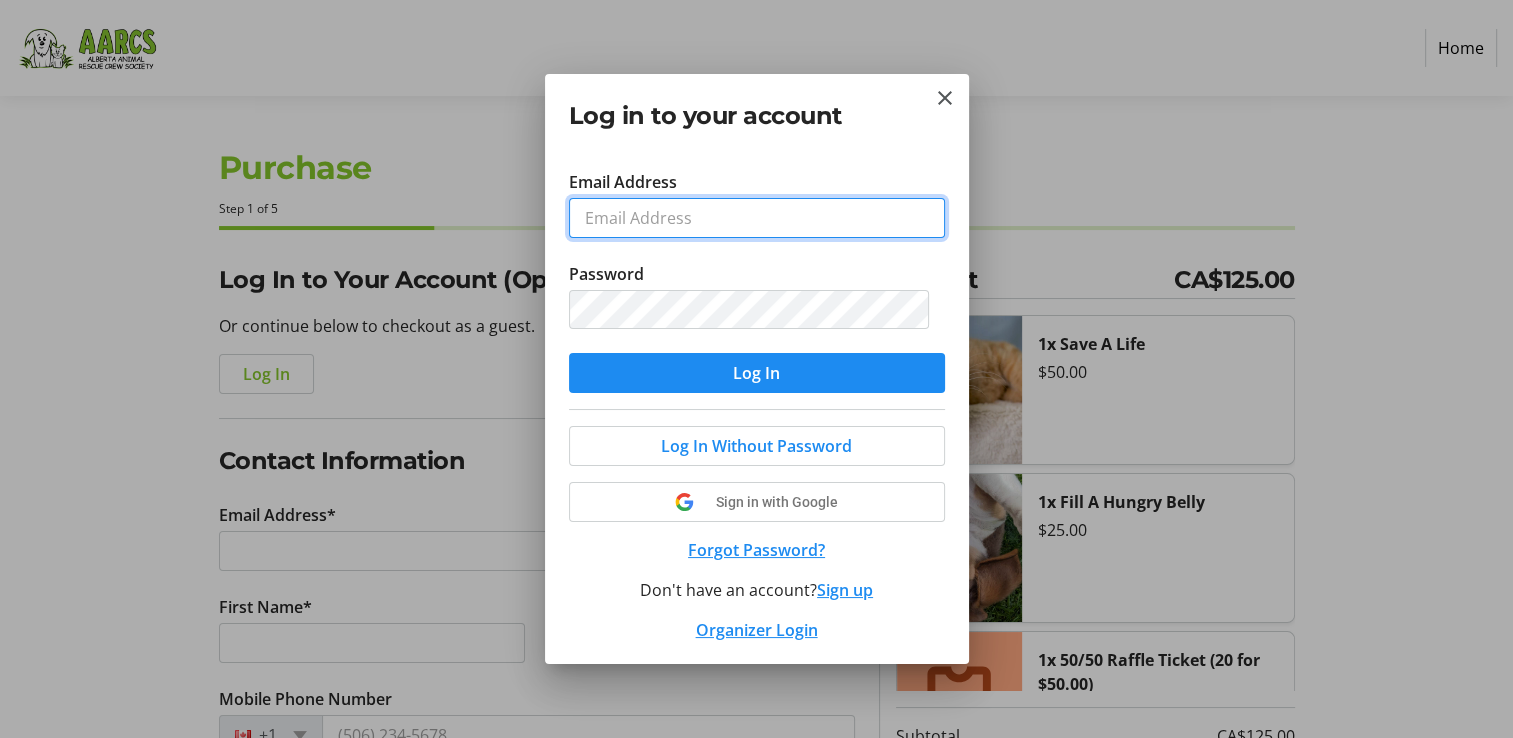 click on "Email Address" at bounding box center [757, 218] 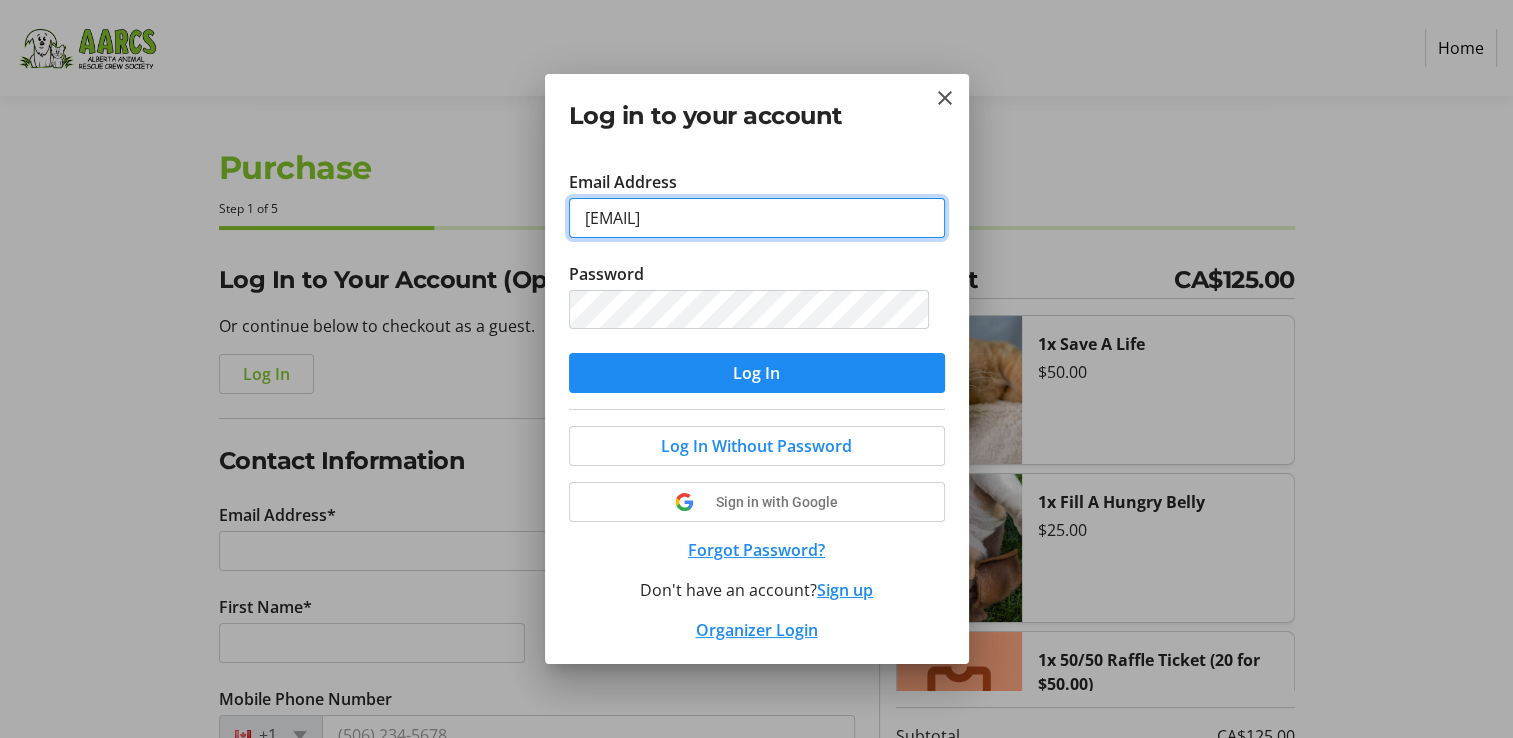 type on "[EMAIL]" 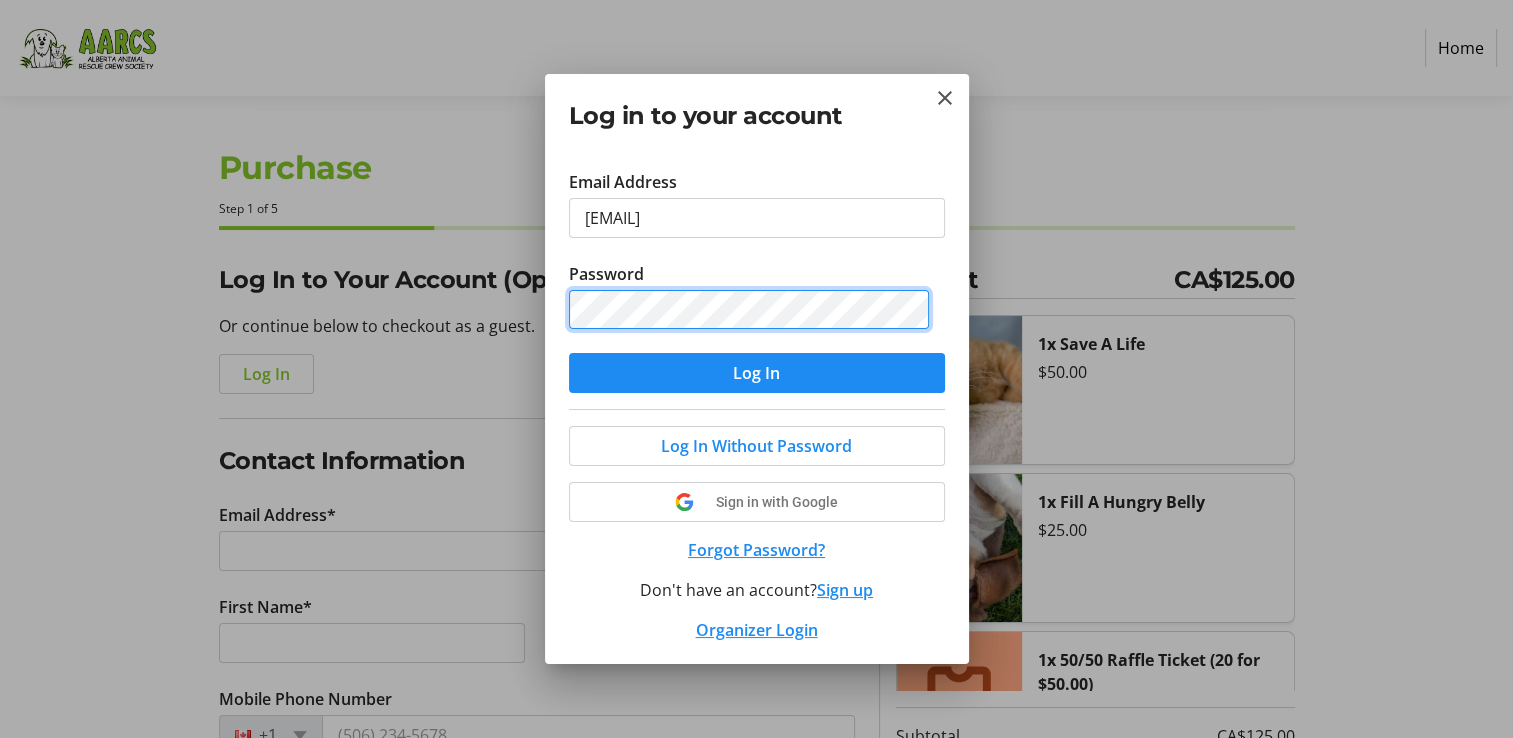 click on "Log In" at bounding box center (757, 373) 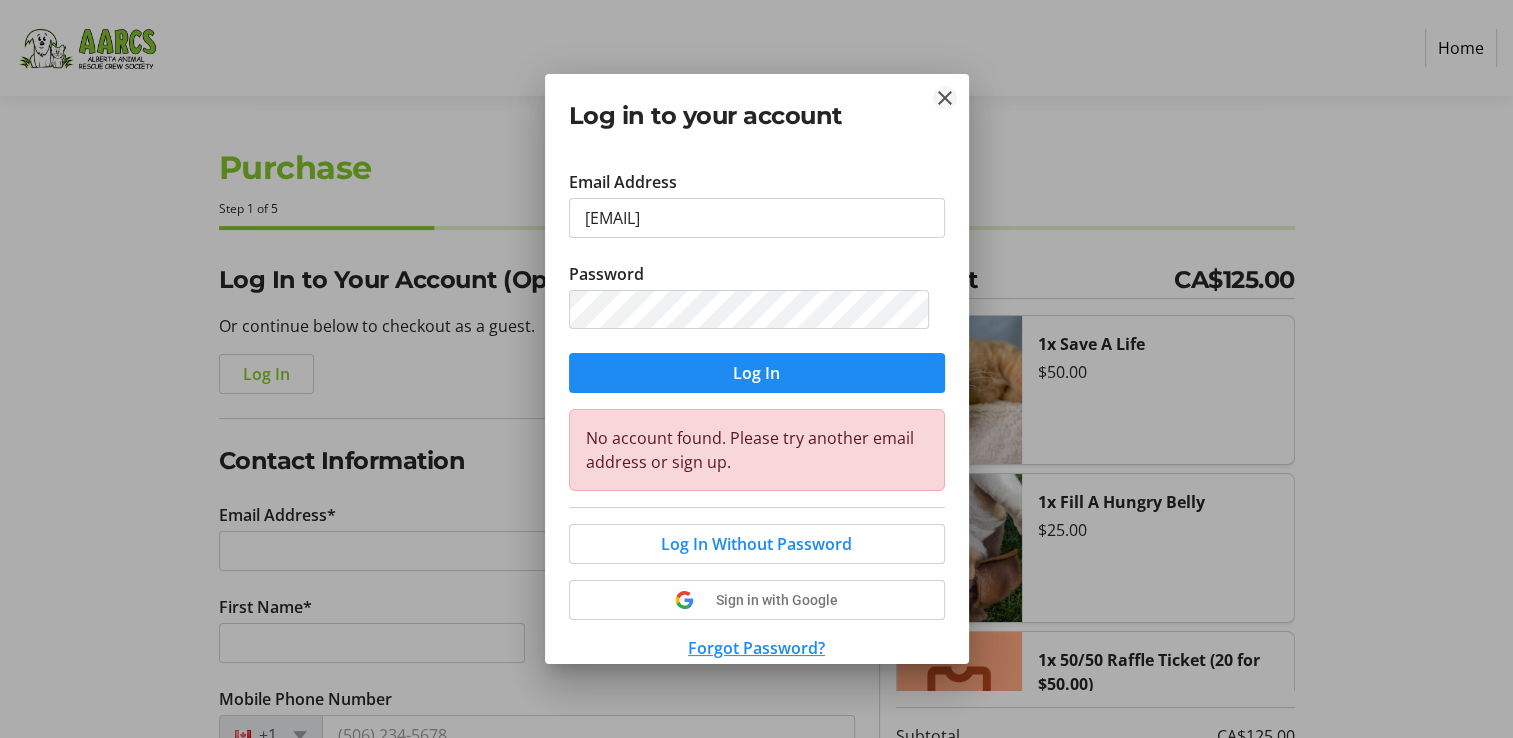 click at bounding box center (945, 98) 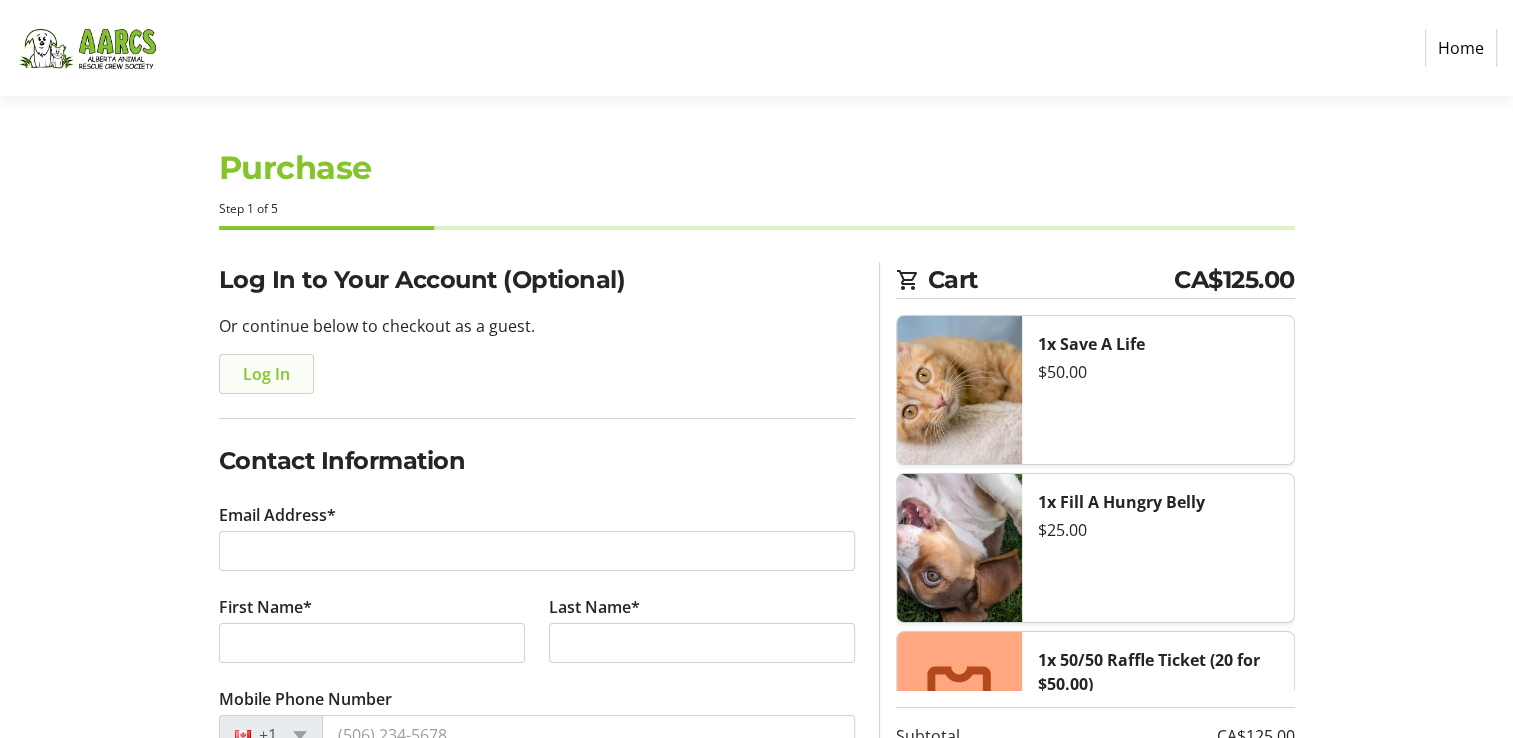 scroll, scrollTop: 200, scrollLeft: 0, axis: vertical 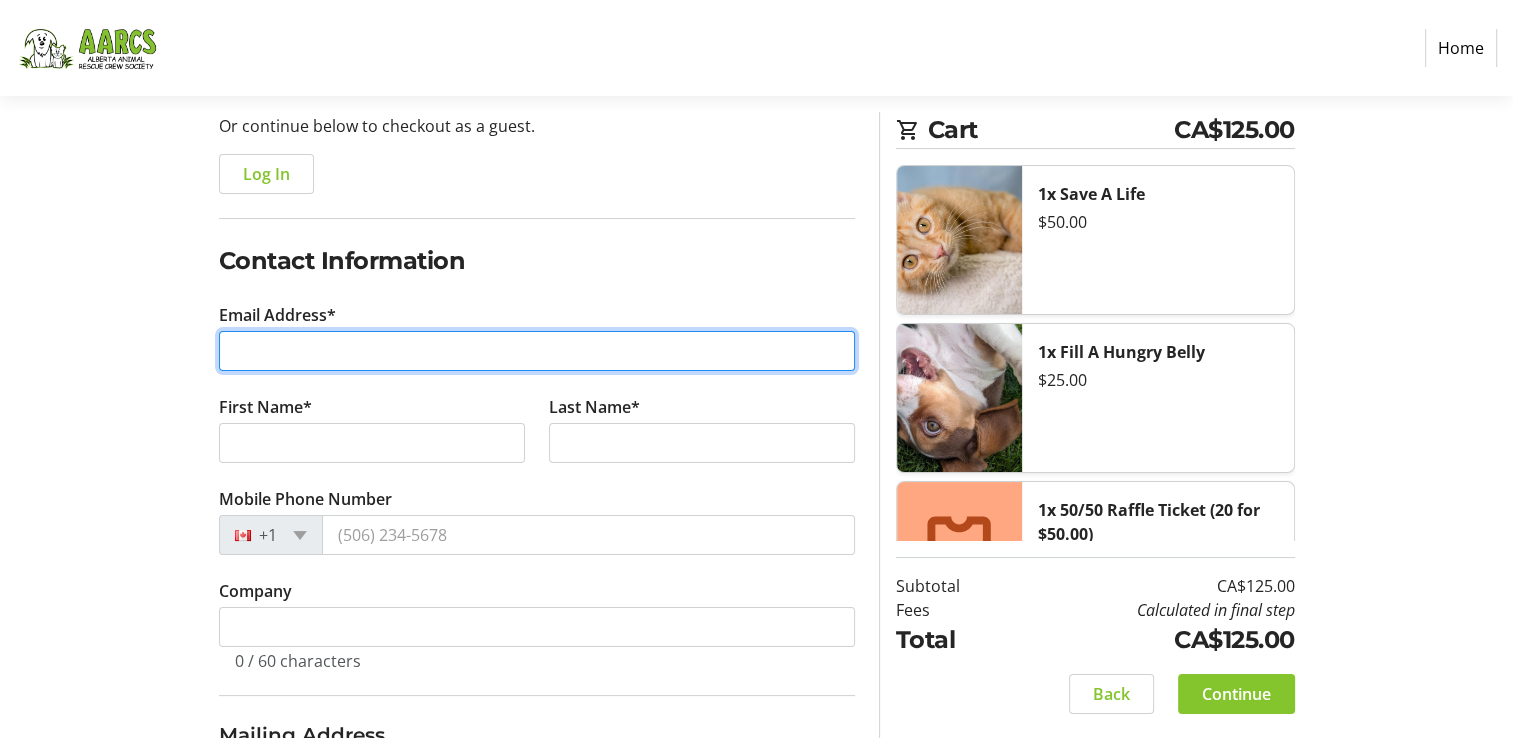click on "Email Address*" at bounding box center [537, 351] 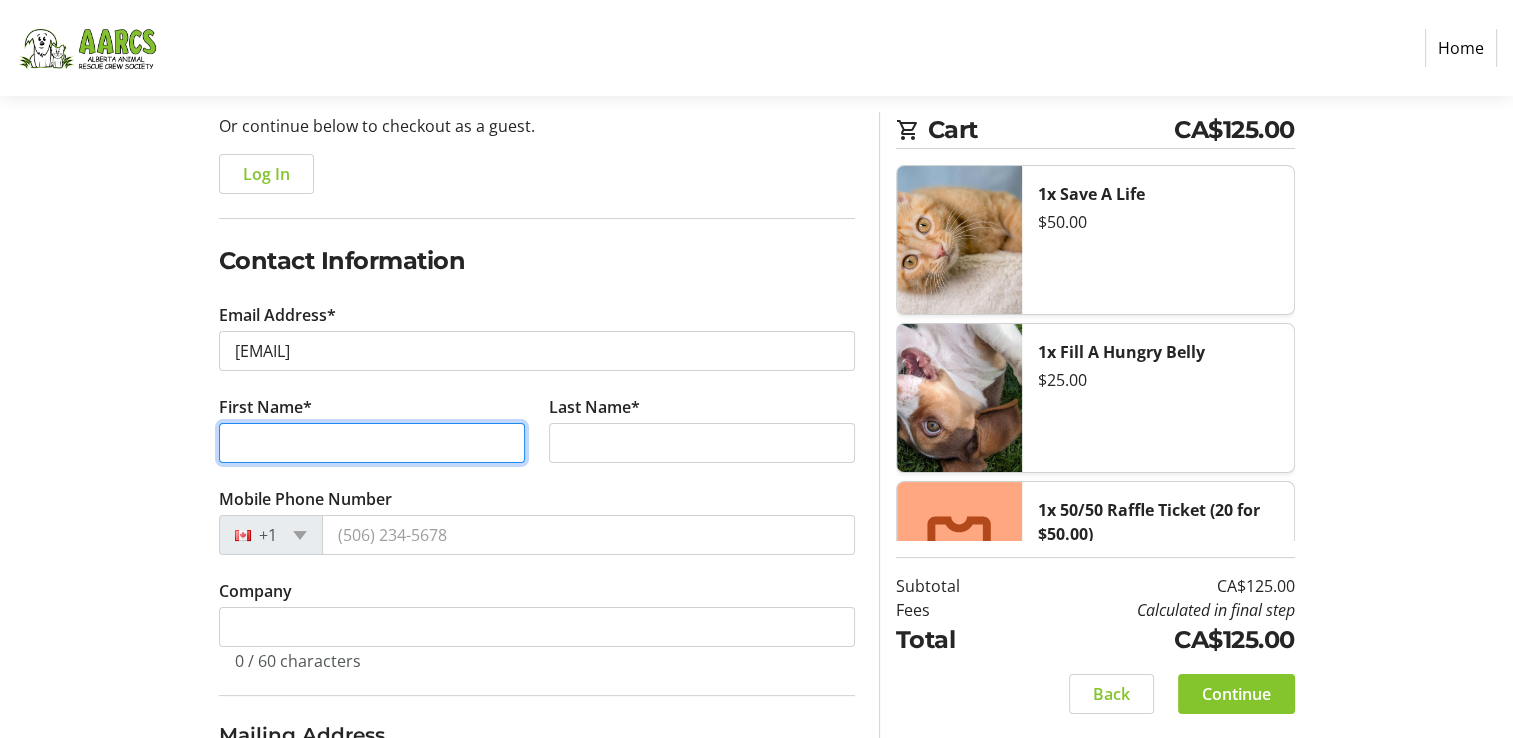 type on "[FIRST]" 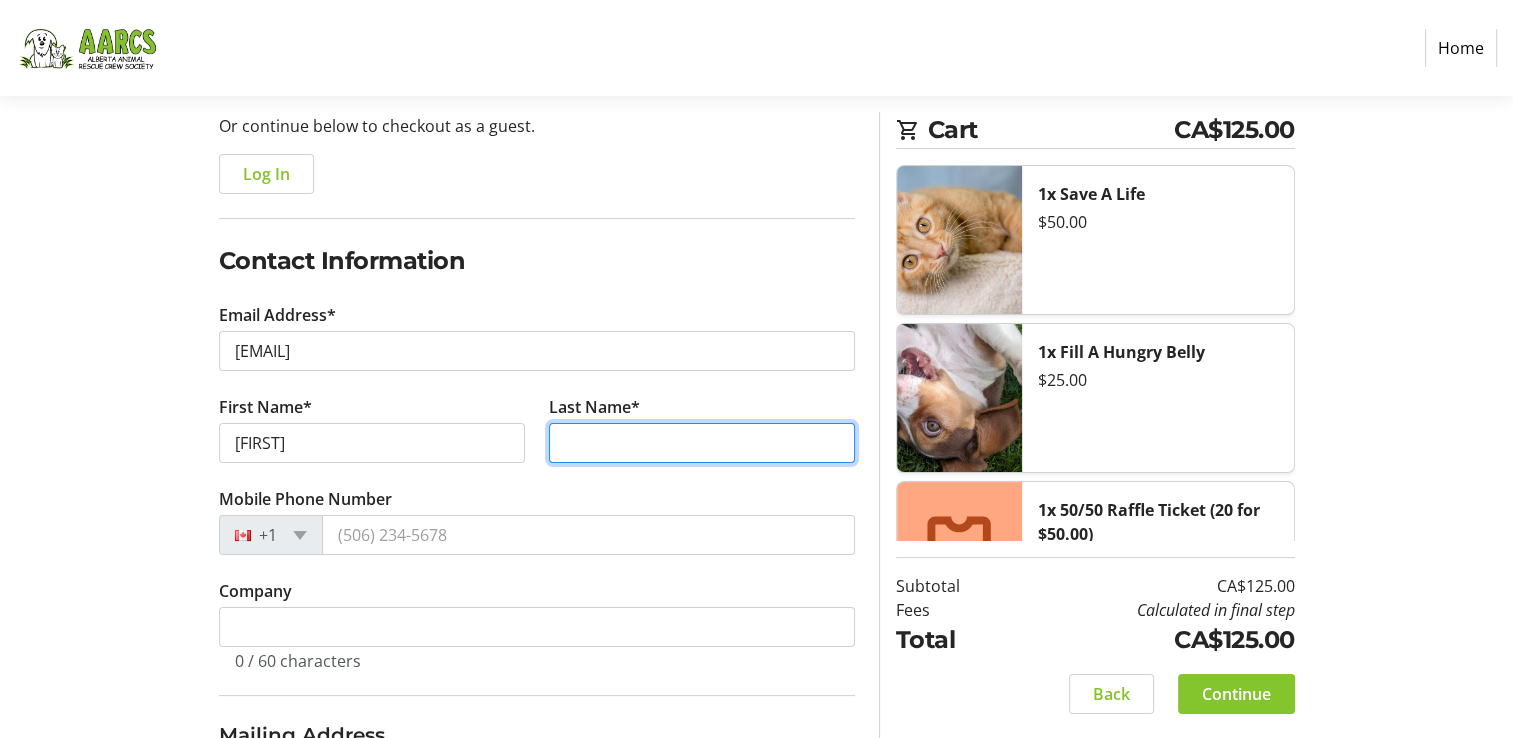 type on "[LAST]" 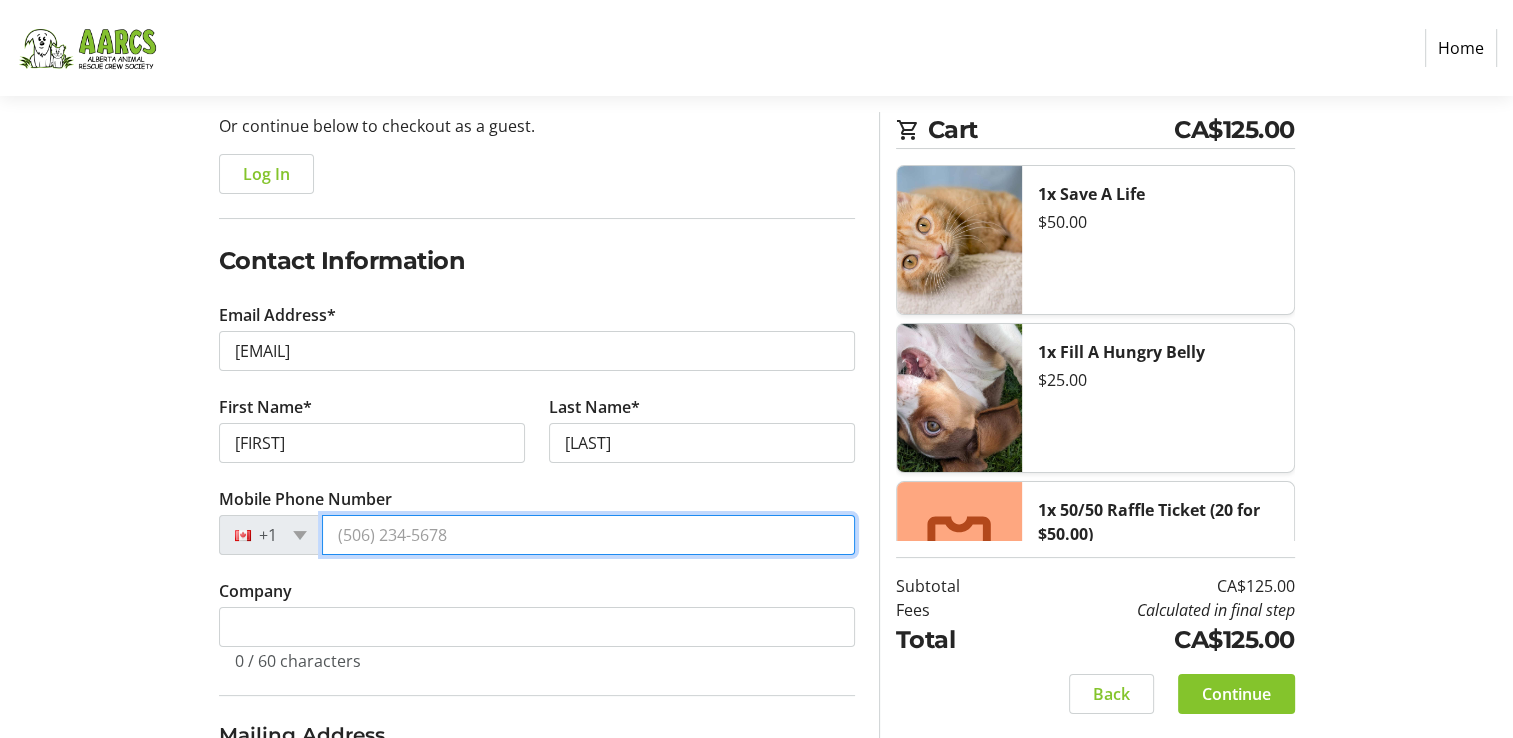 type on "([PHONE]) [PHONE]" 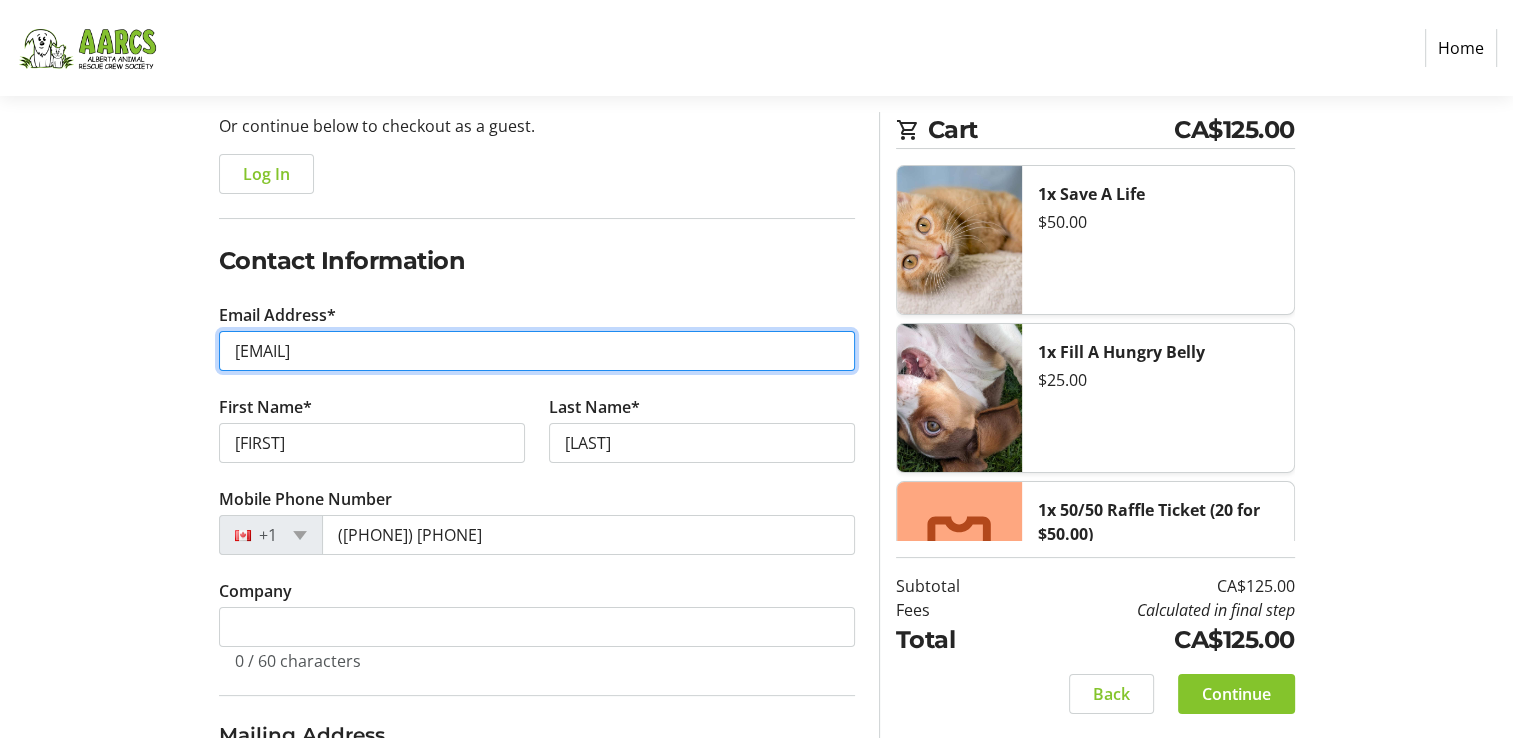 type on "[EMAIL]" 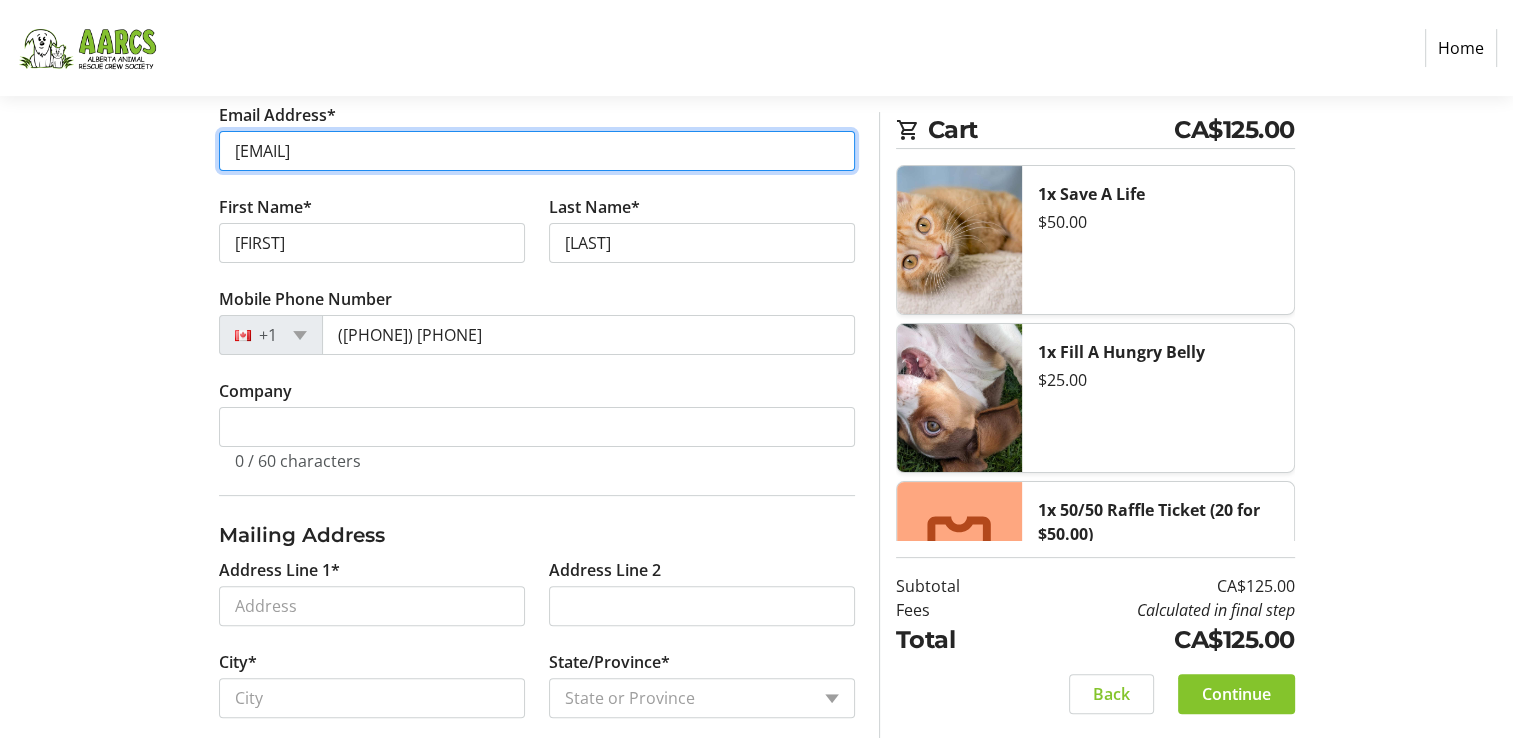 scroll, scrollTop: 500, scrollLeft: 0, axis: vertical 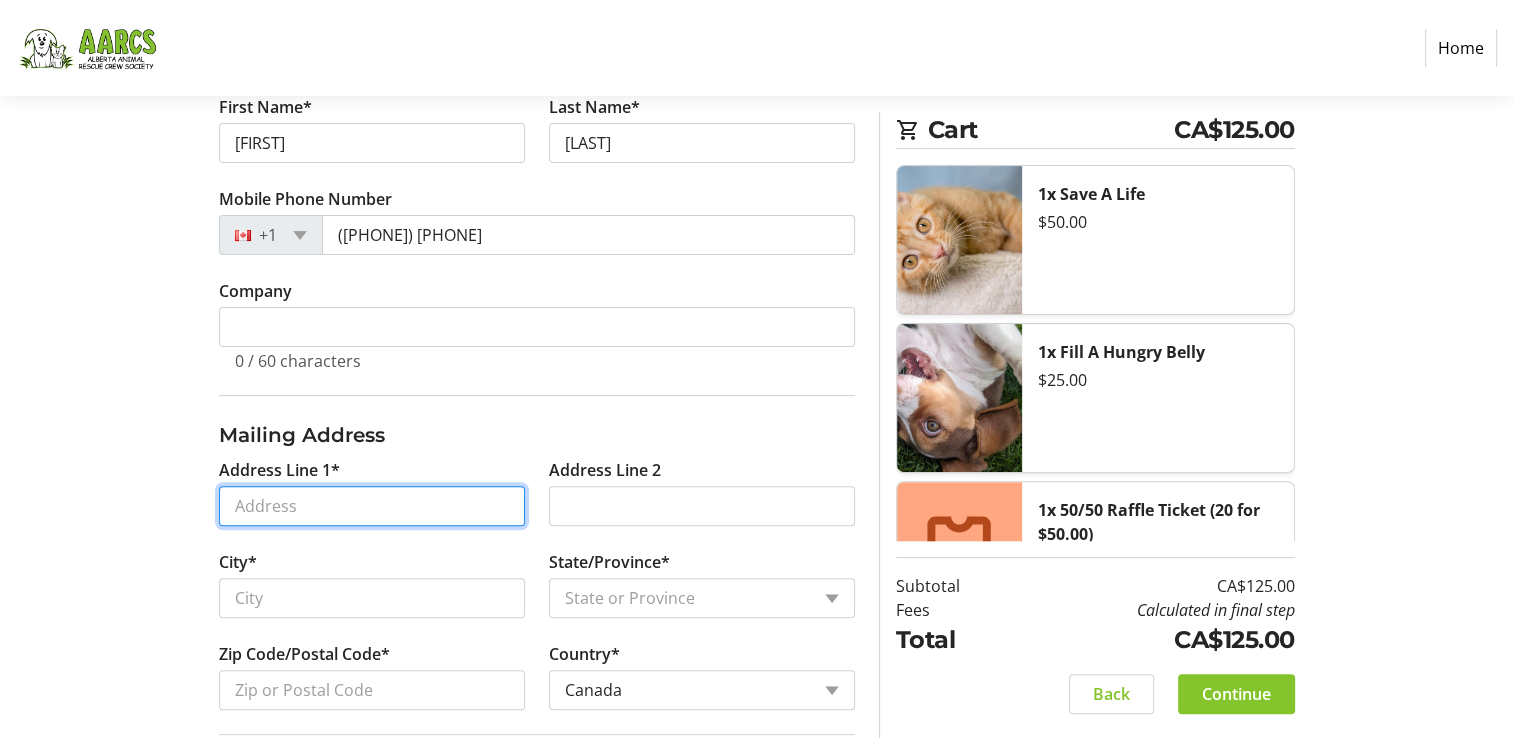 click on "Address Line 1*" at bounding box center [372, 506] 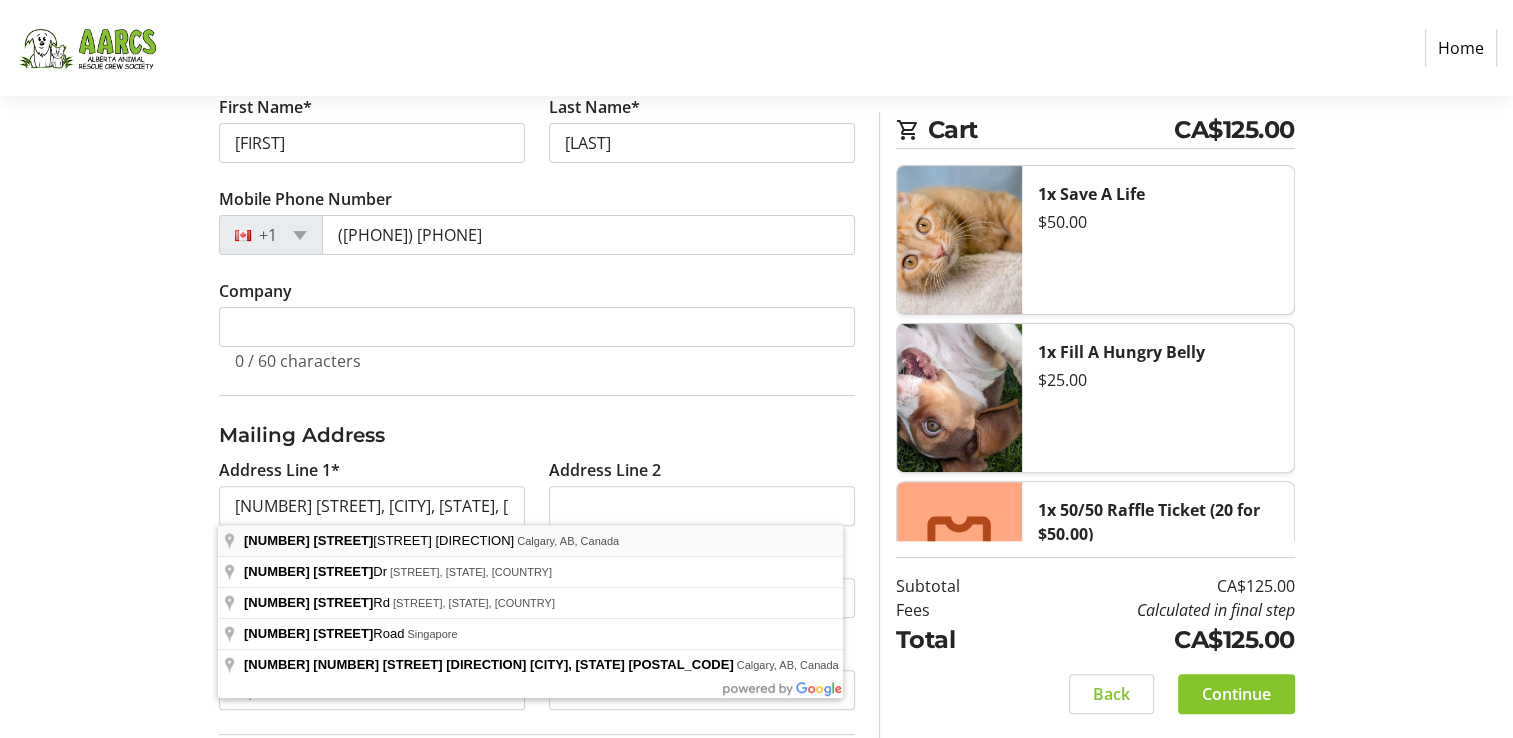 type on "[NUMBER] [NUMBER] [STREET] [DIRECTION]" 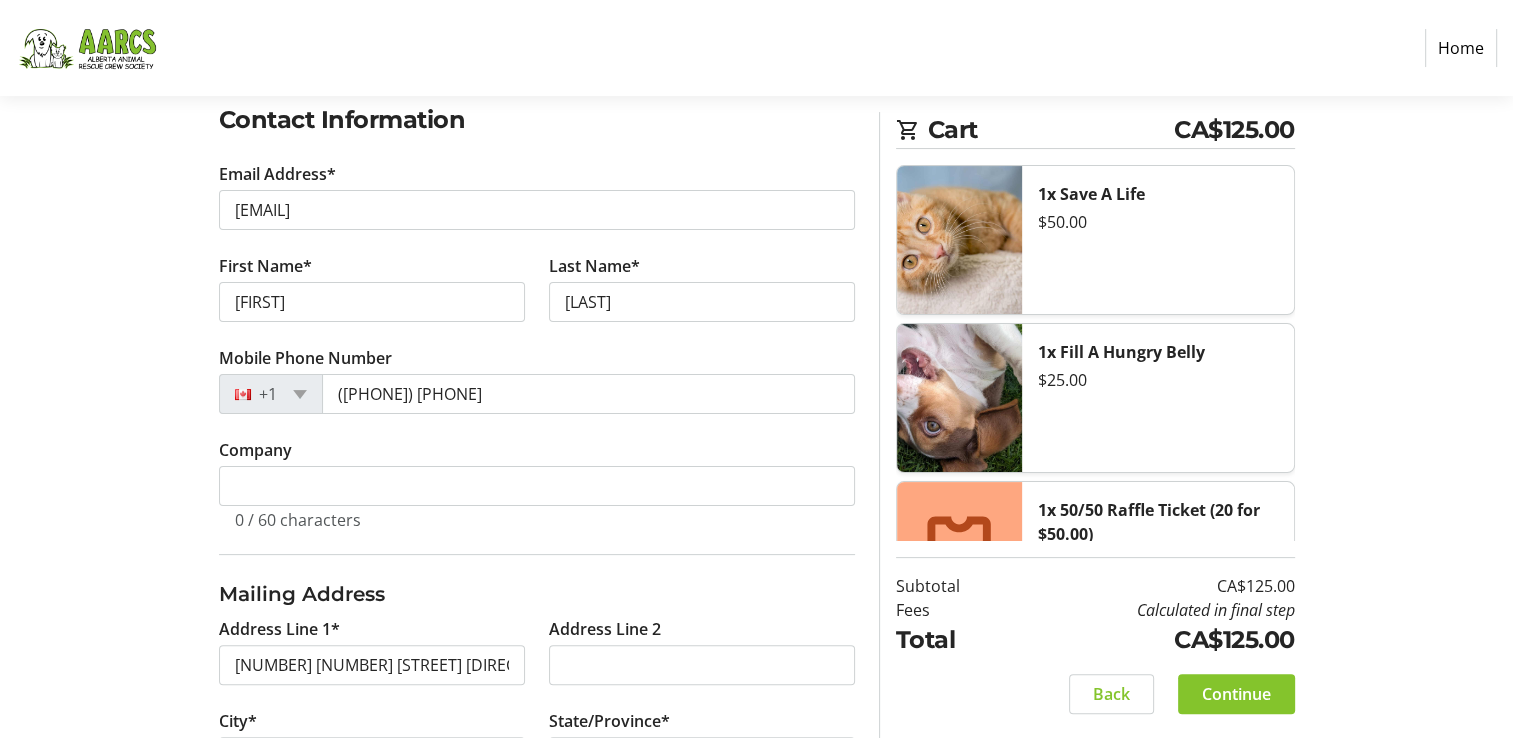 scroll, scrollTop: 141, scrollLeft: 0, axis: vertical 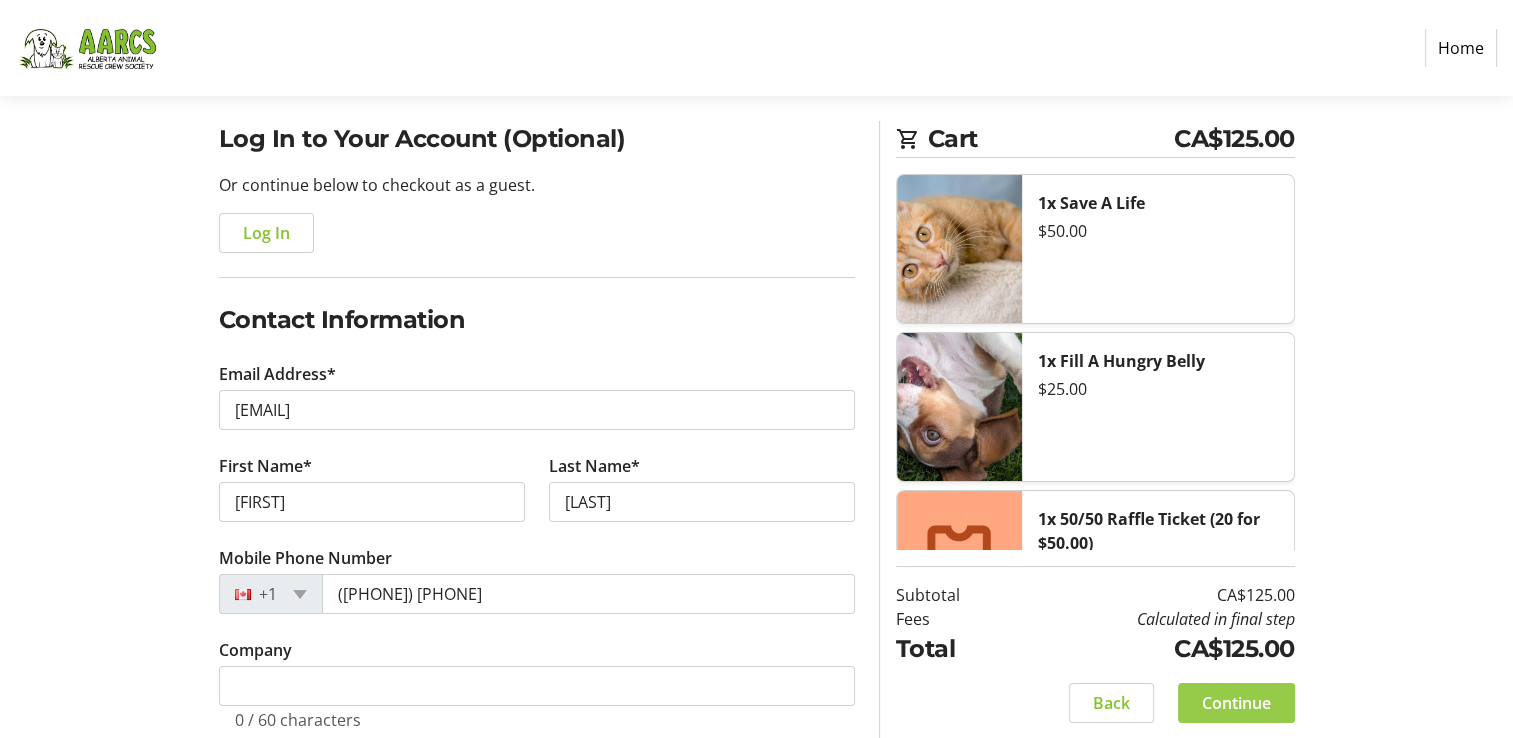 click on "Continue" 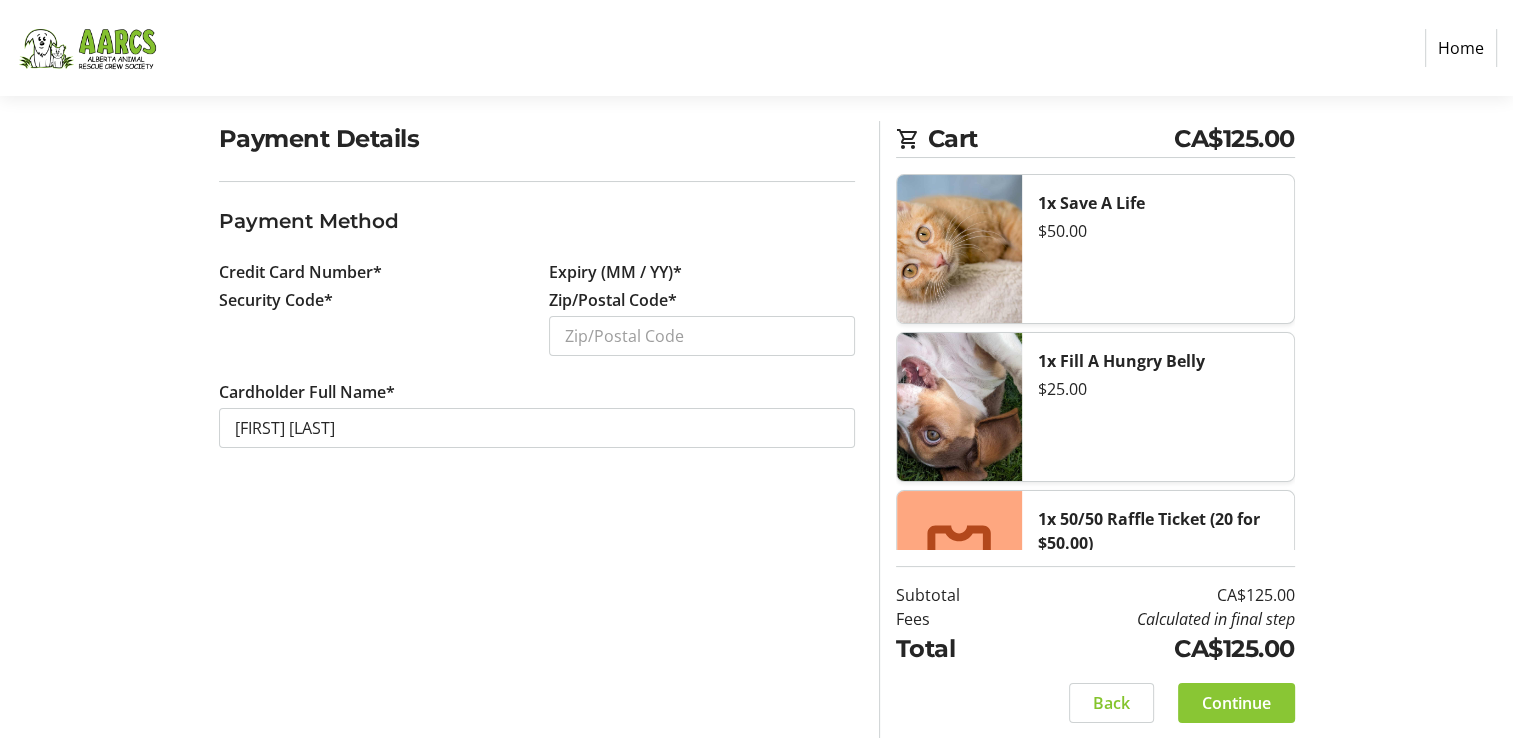 scroll, scrollTop: 0, scrollLeft: 0, axis: both 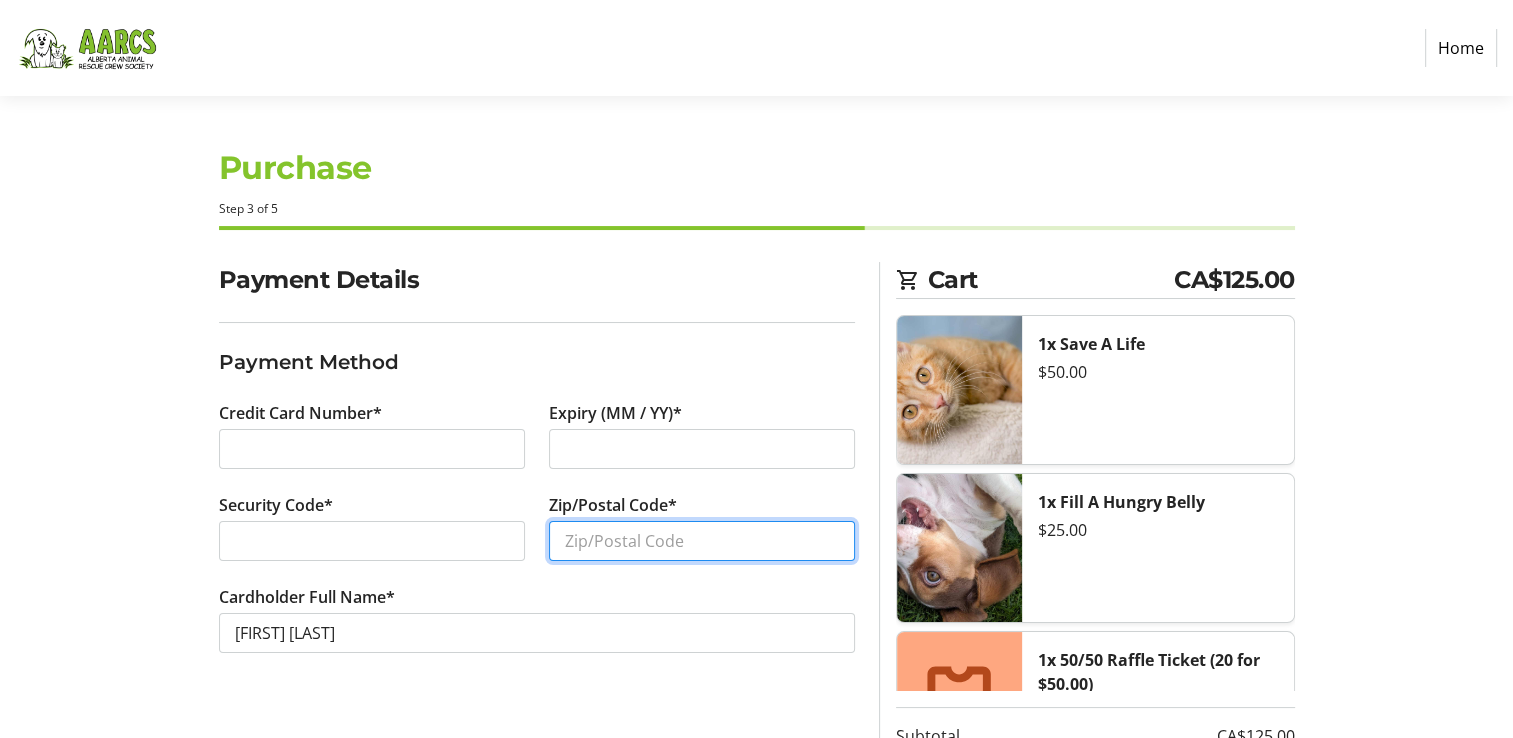 click on "Zip/Postal Code*" at bounding box center (702, 541) 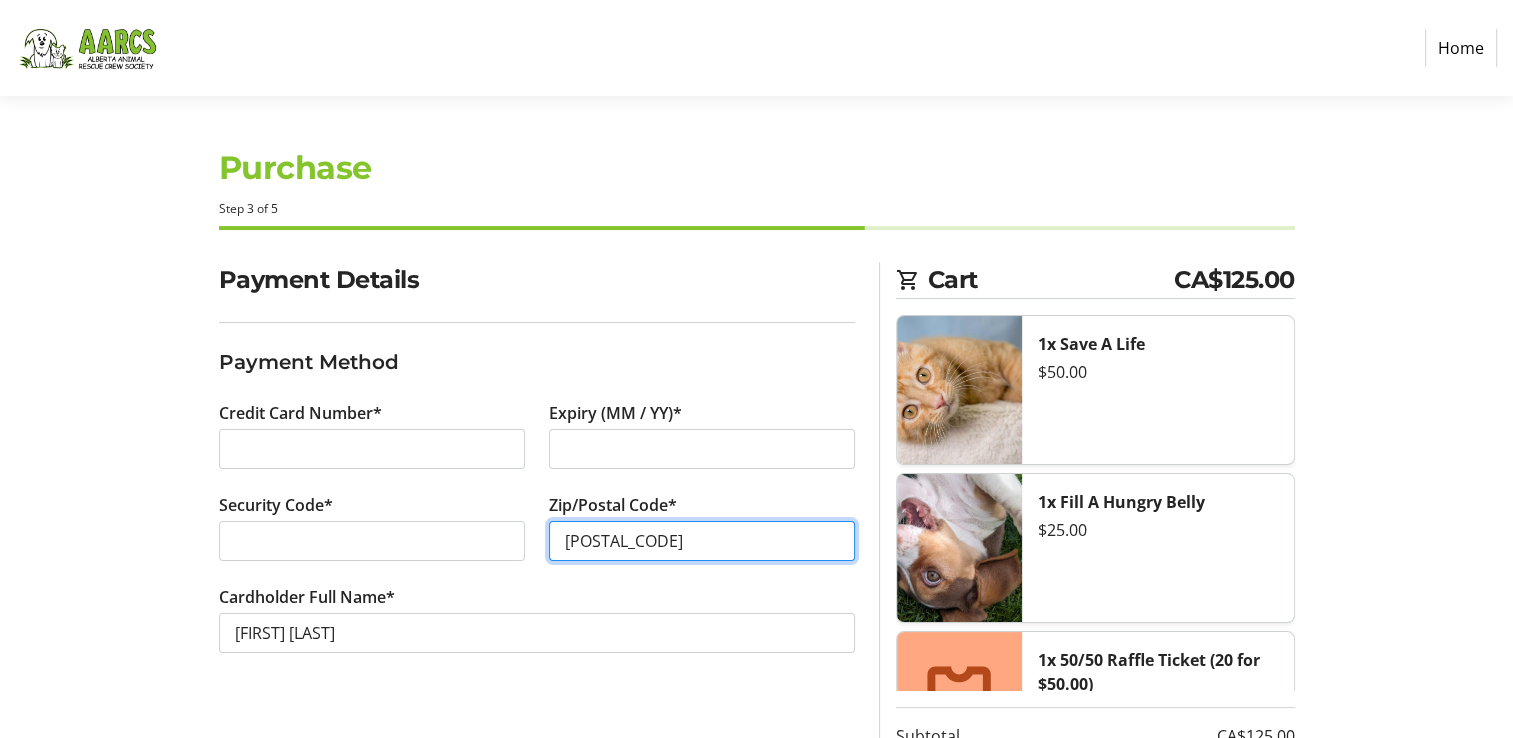 type on "[POSTAL_CODE]" 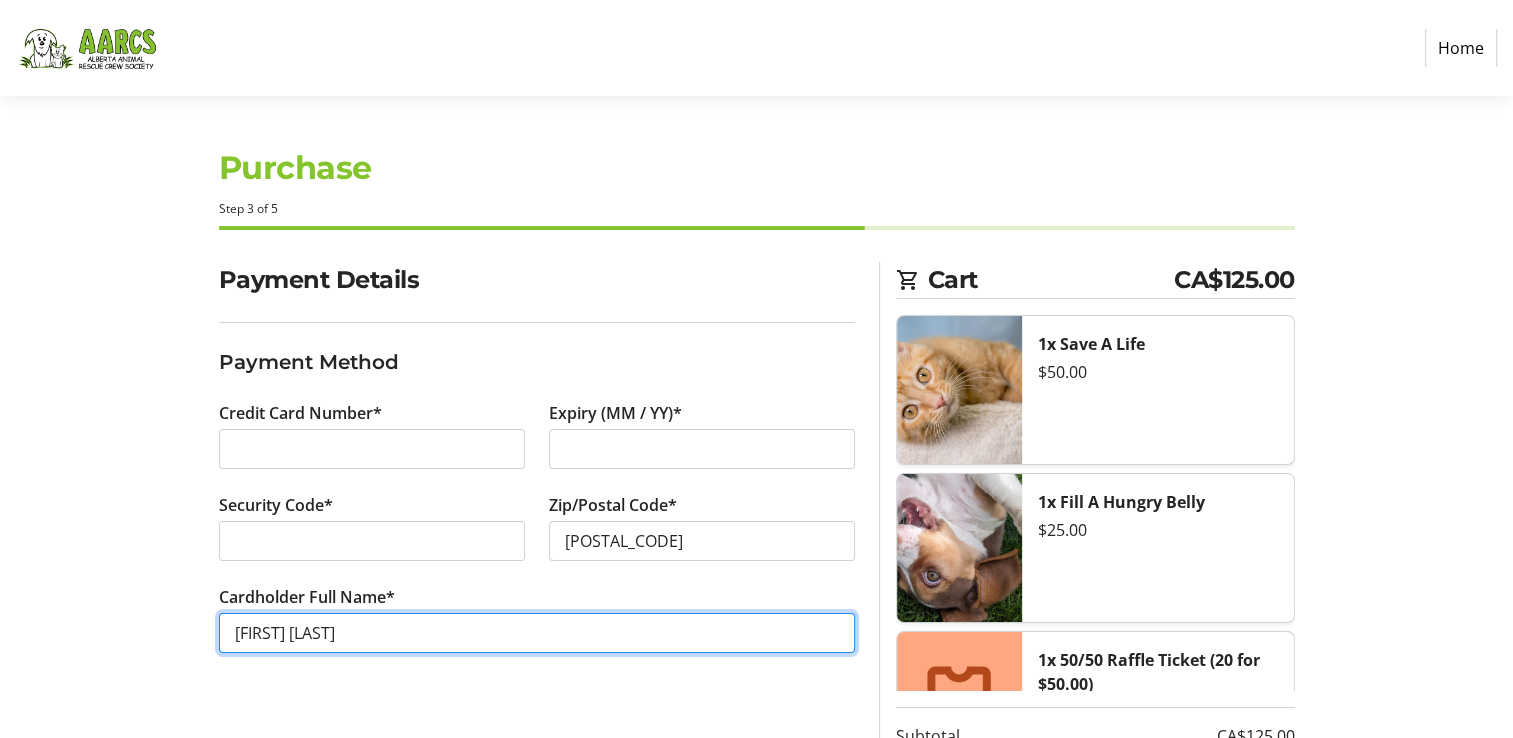 click on "[FIRST] [LAST]" at bounding box center [537, 633] 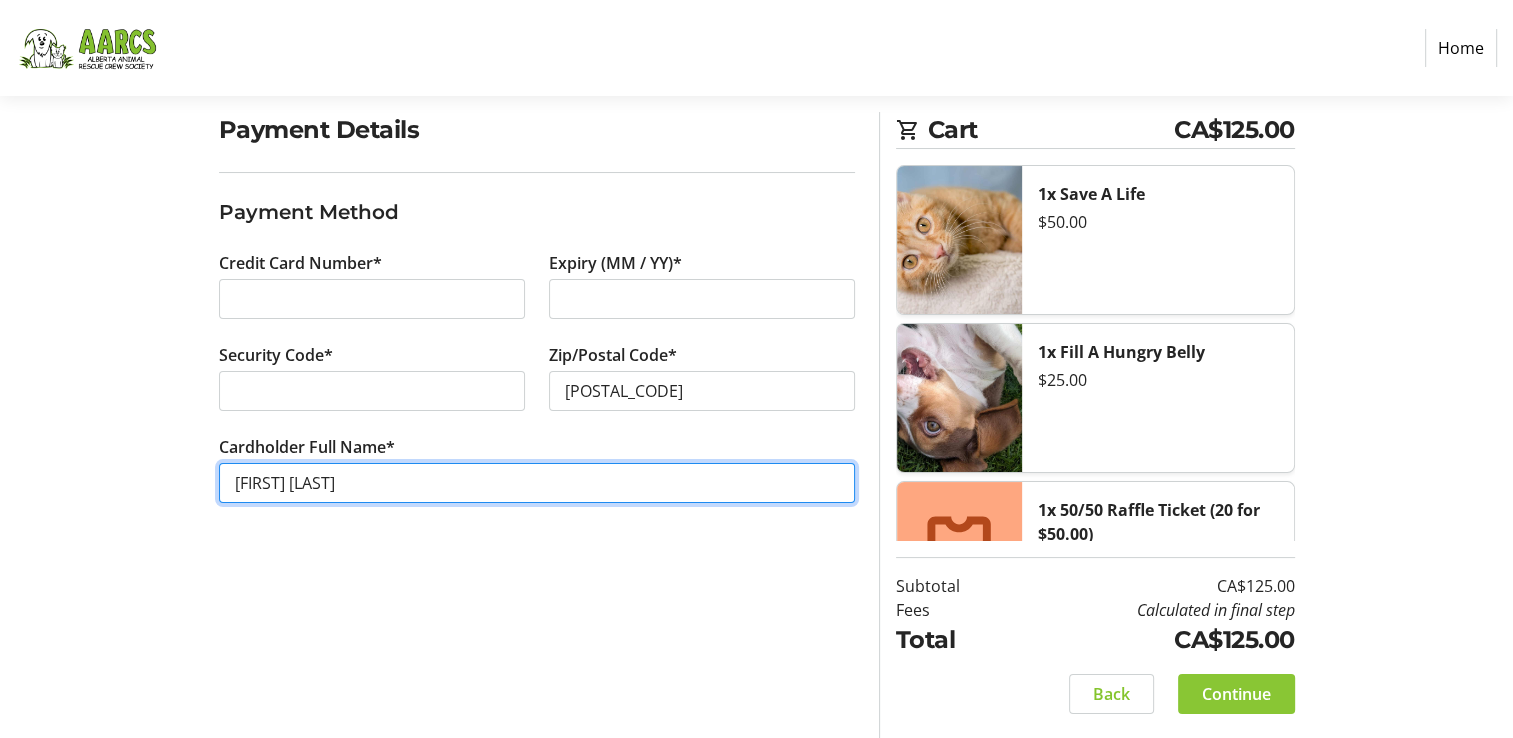 type on "[FIRST] [LAST]" 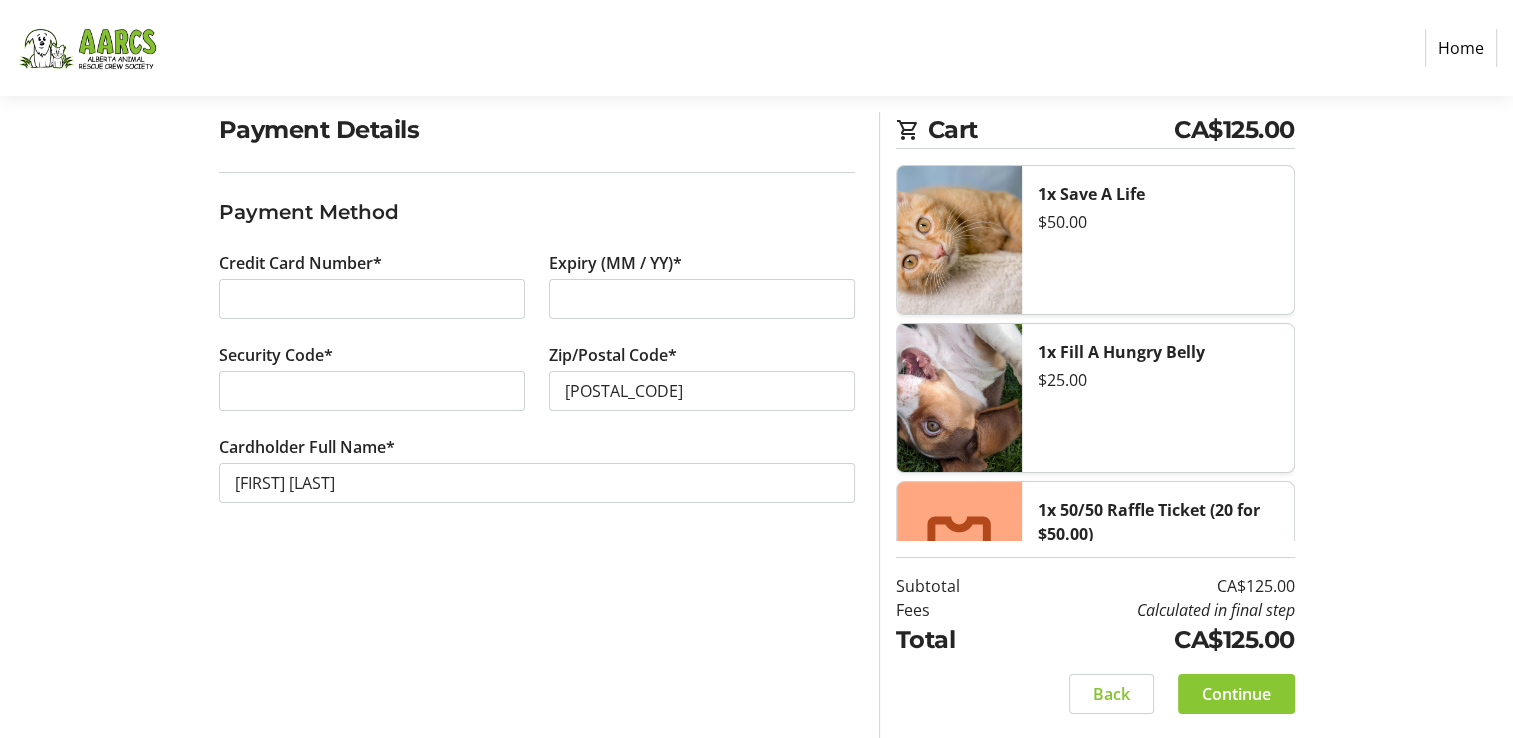 click on "Continue" 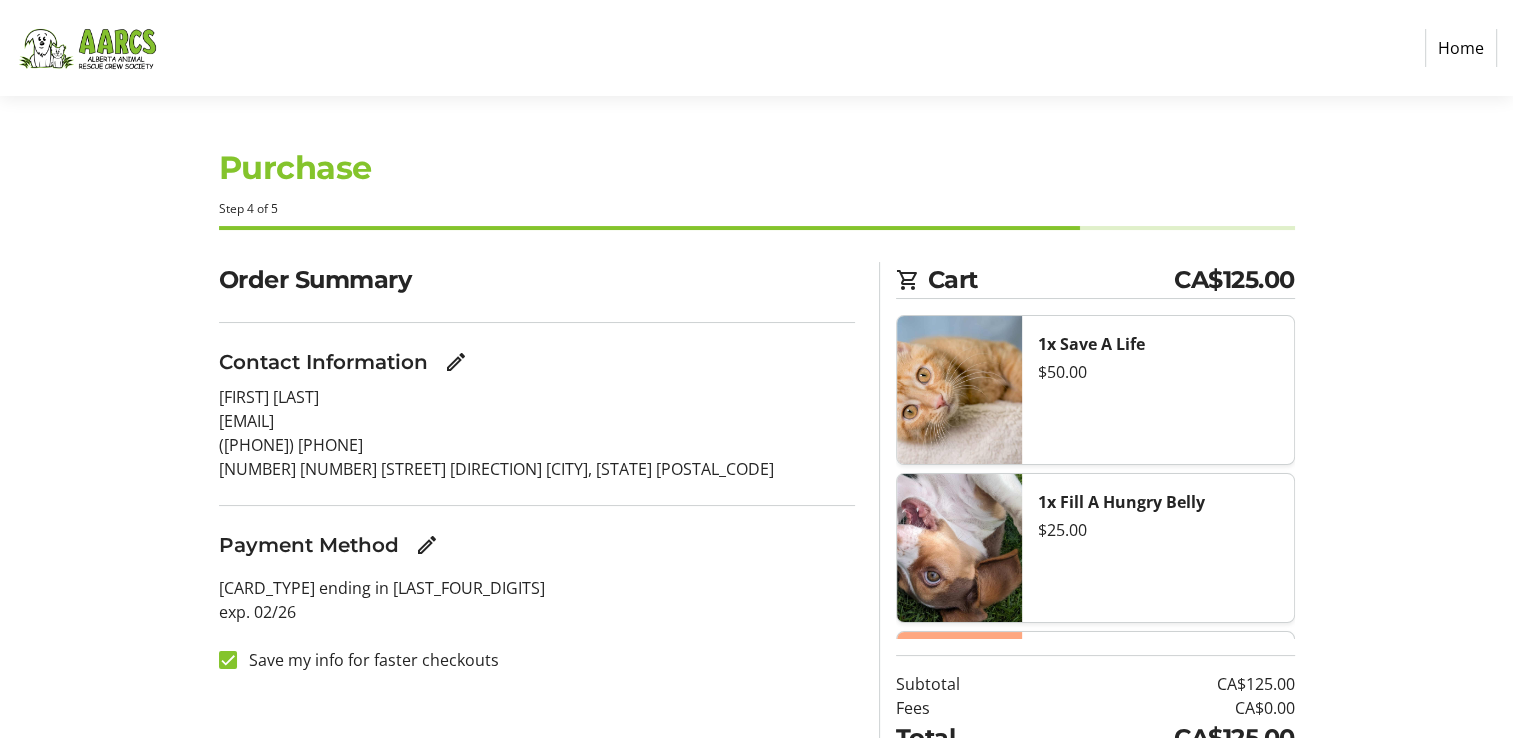 scroll, scrollTop: 150, scrollLeft: 0, axis: vertical 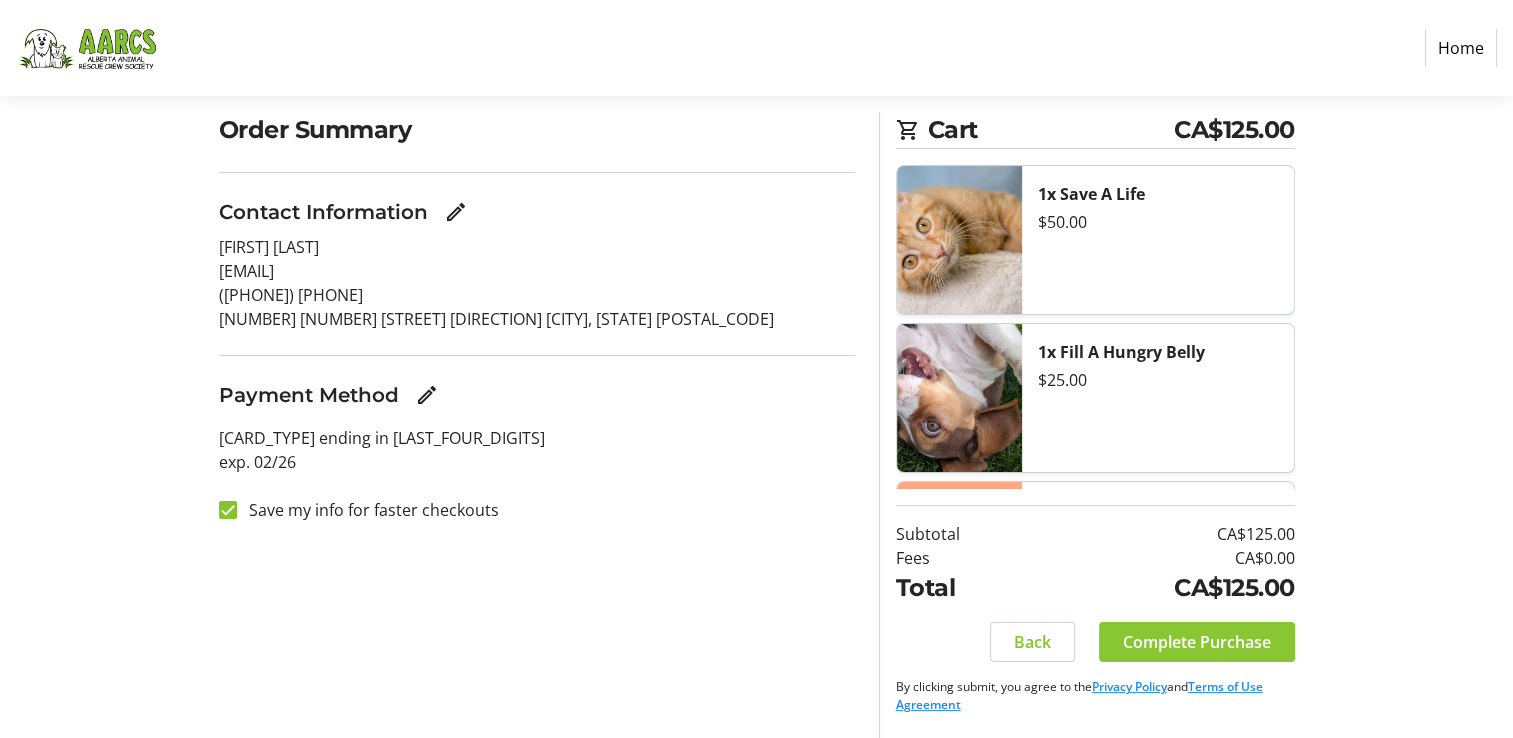 click on "Complete Purchase" 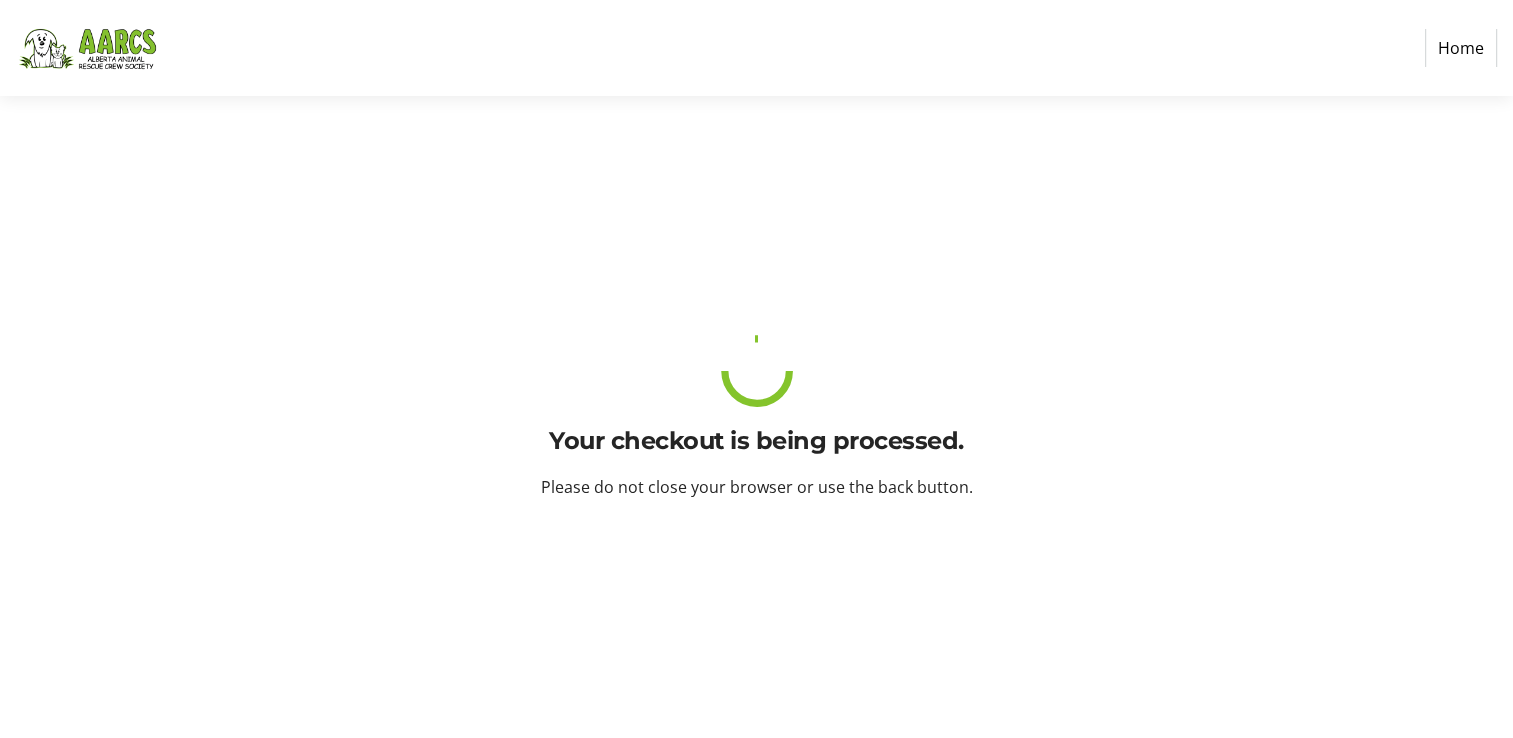 scroll, scrollTop: 0, scrollLeft: 0, axis: both 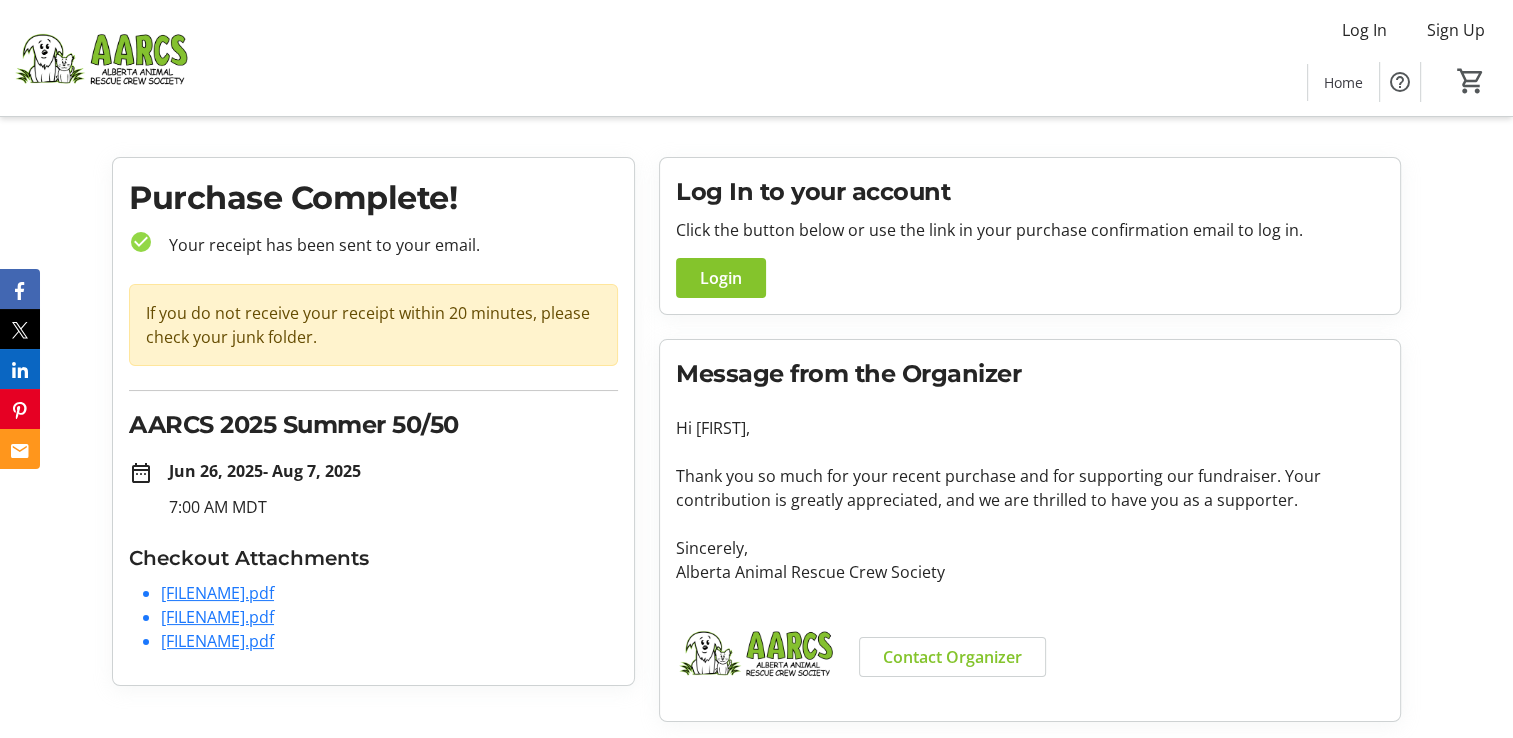 click on "[FILENAME].pdf" 